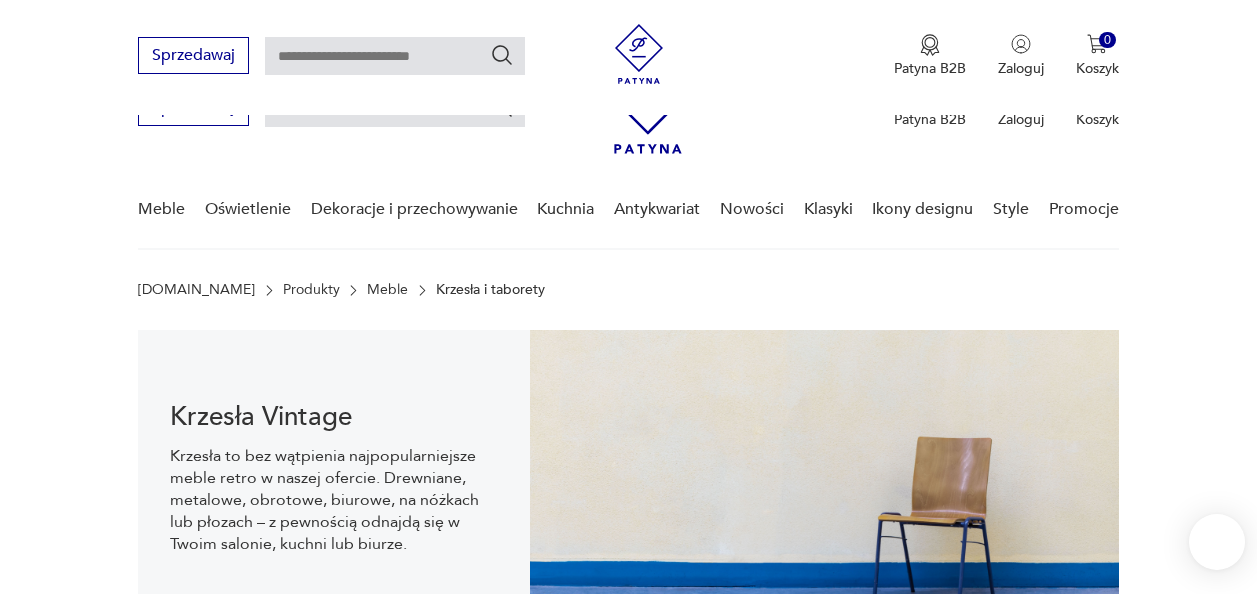 scroll, scrollTop: 530, scrollLeft: 0, axis: vertical 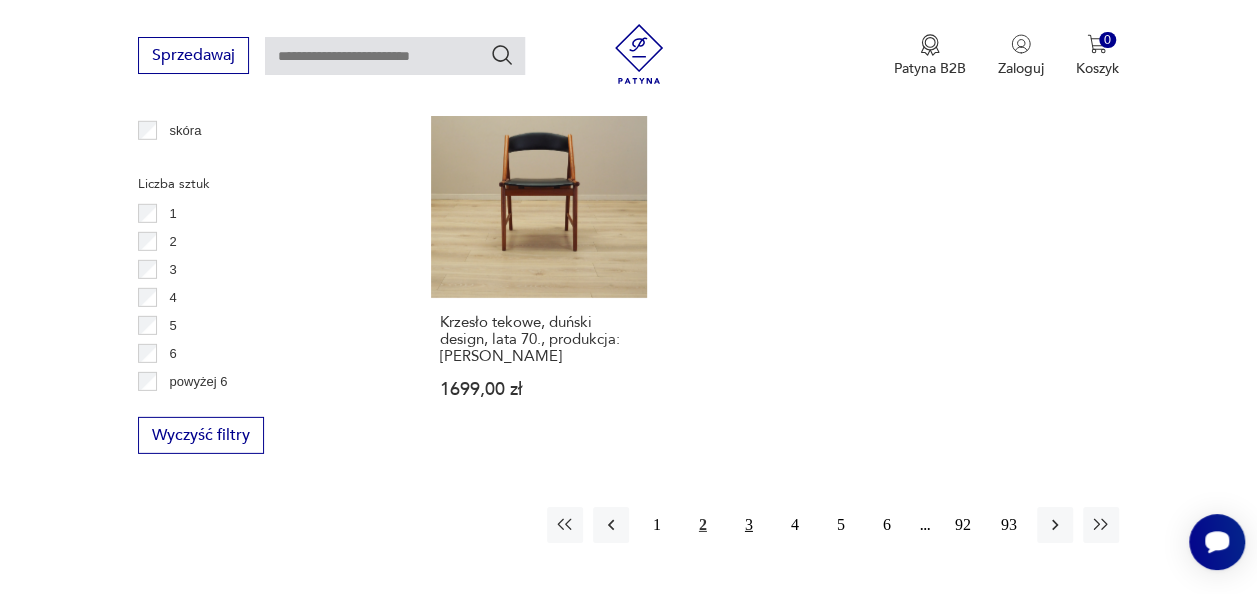 click on "3" at bounding box center (749, 525) 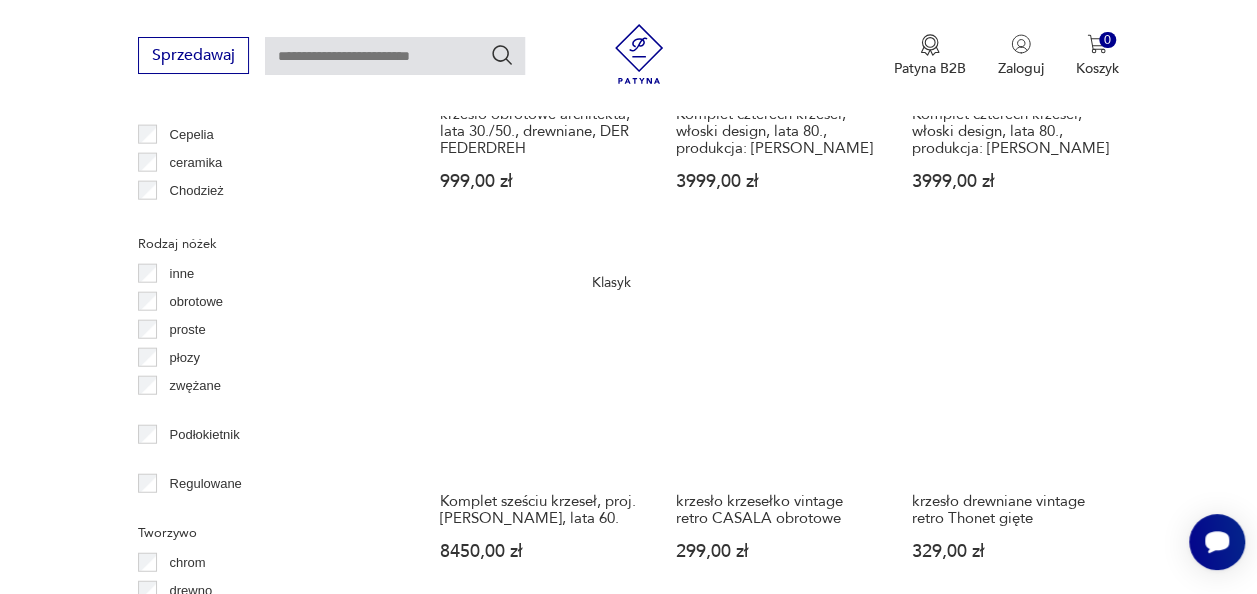 scroll, scrollTop: 2808, scrollLeft: 0, axis: vertical 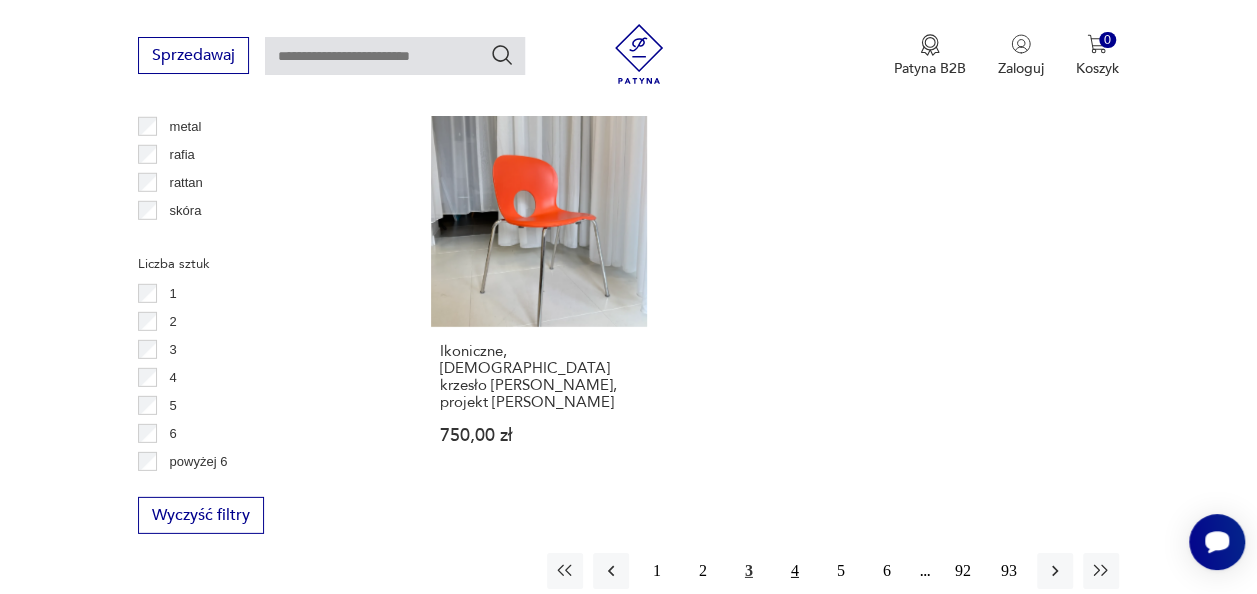 click on "4" at bounding box center [795, 571] 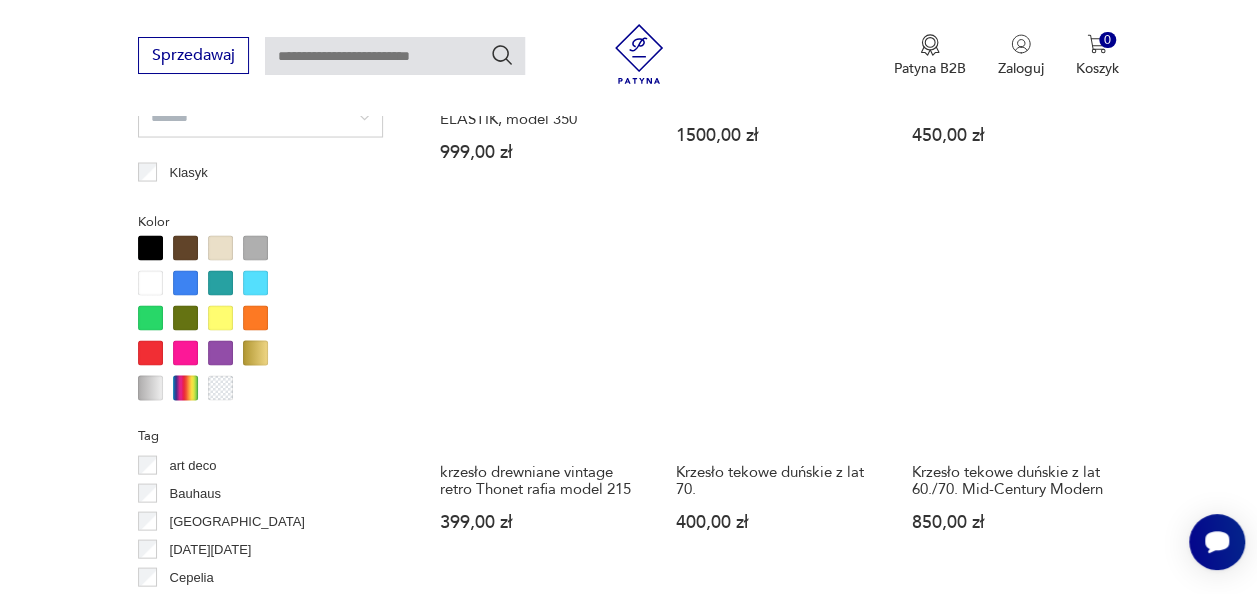 scroll, scrollTop: 1849, scrollLeft: 0, axis: vertical 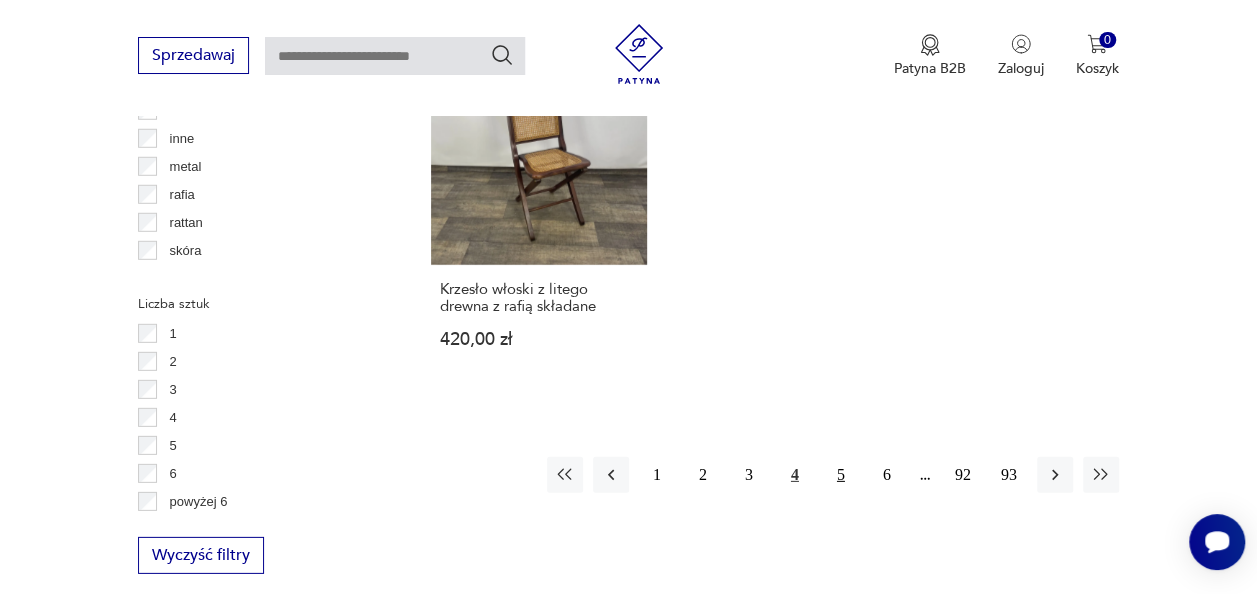 click on "5" at bounding box center [841, 475] 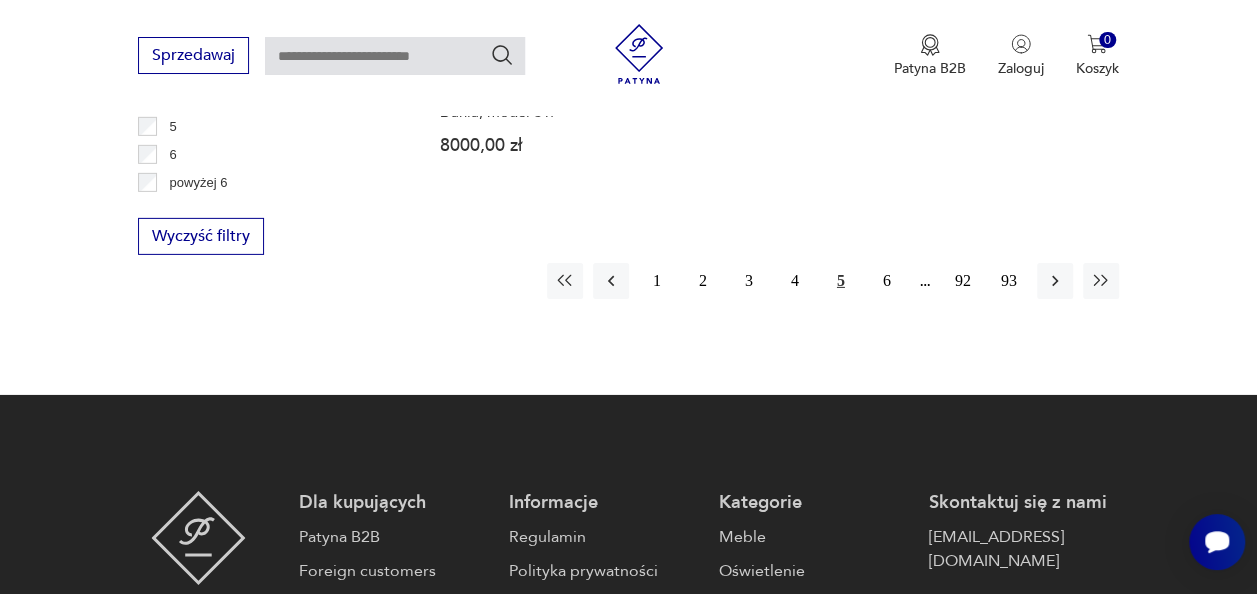 scroll, scrollTop: 3127, scrollLeft: 0, axis: vertical 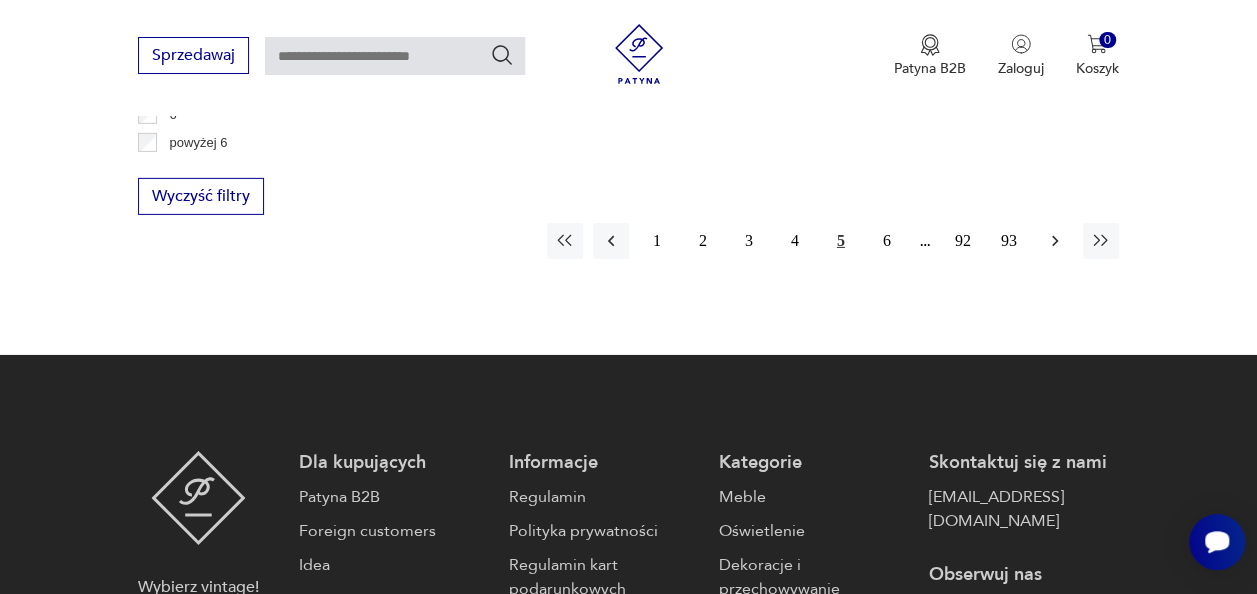 click 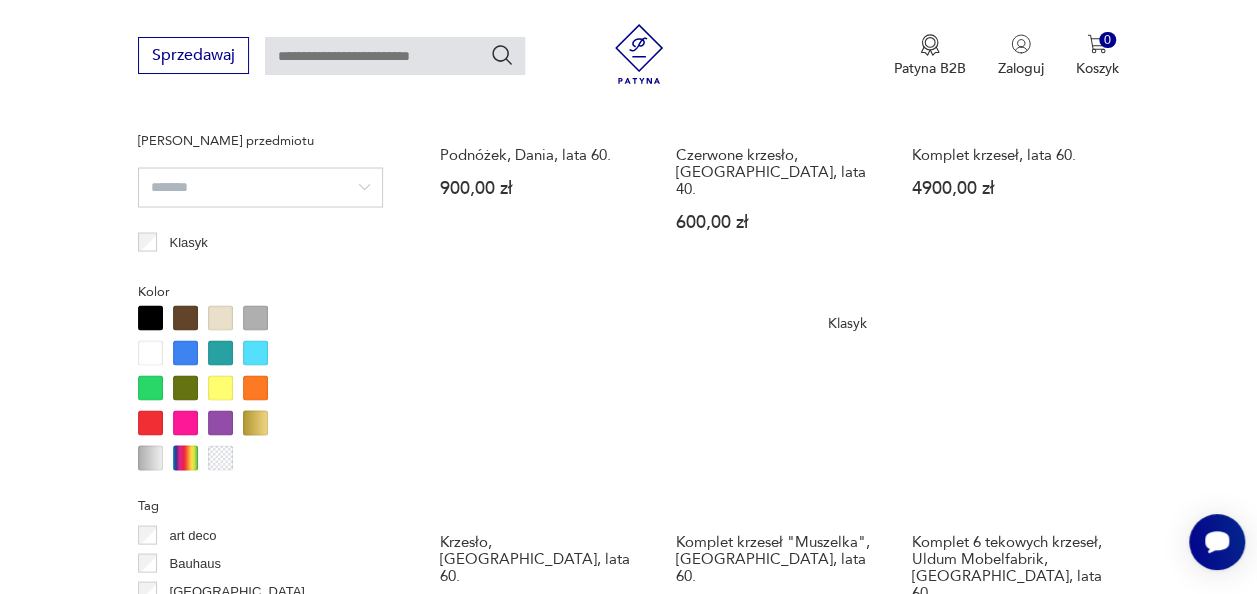 scroll, scrollTop: 1809, scrollLeft: 0, axis: vertical 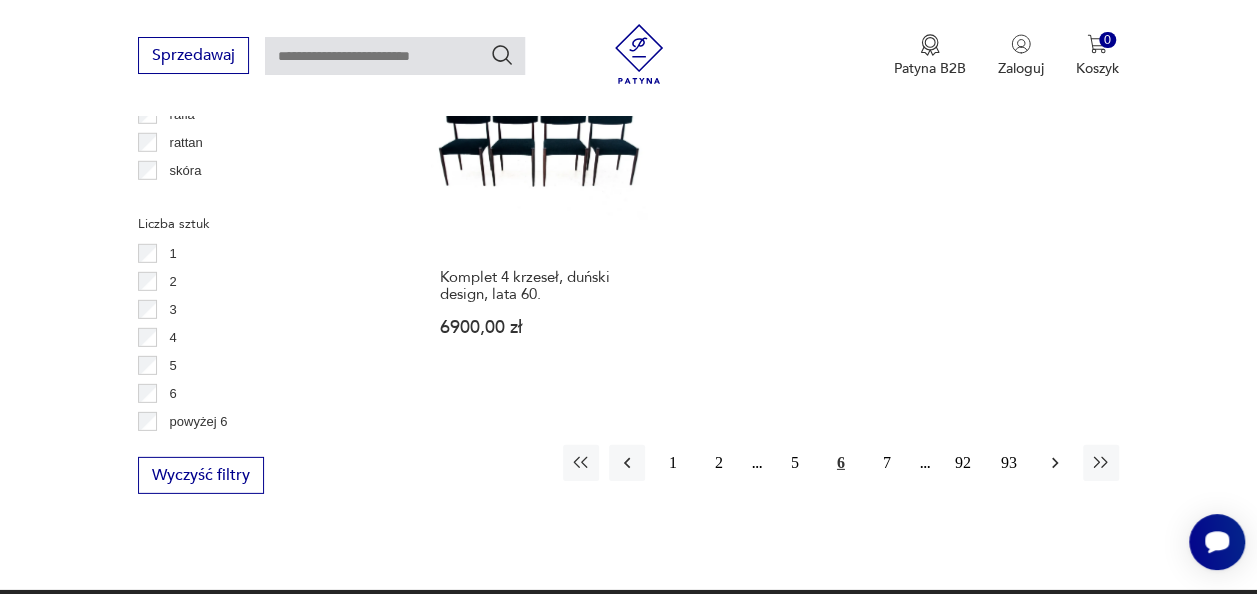 click 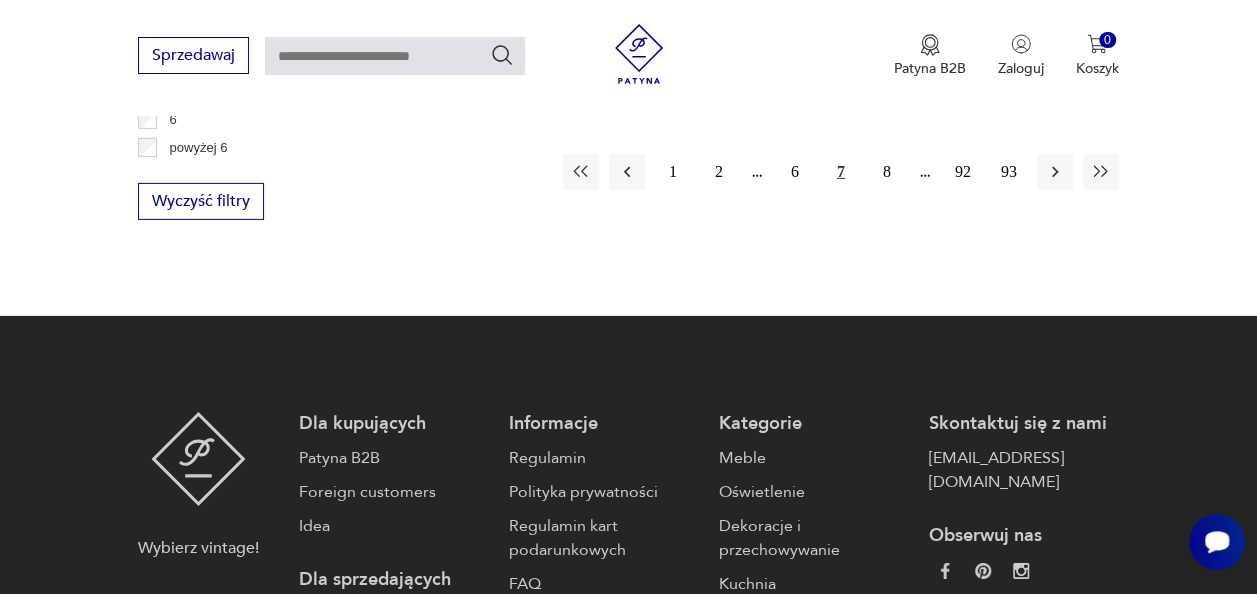 scroll, scrollTop: 3127, scrollLeft: 0, axis: vertical 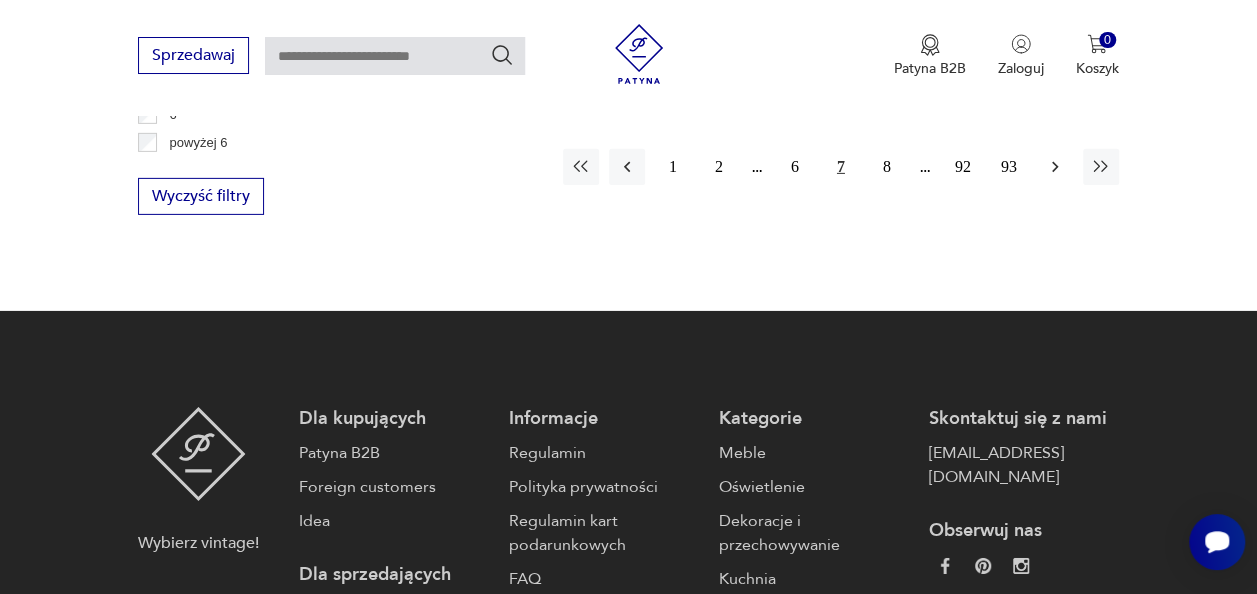 click 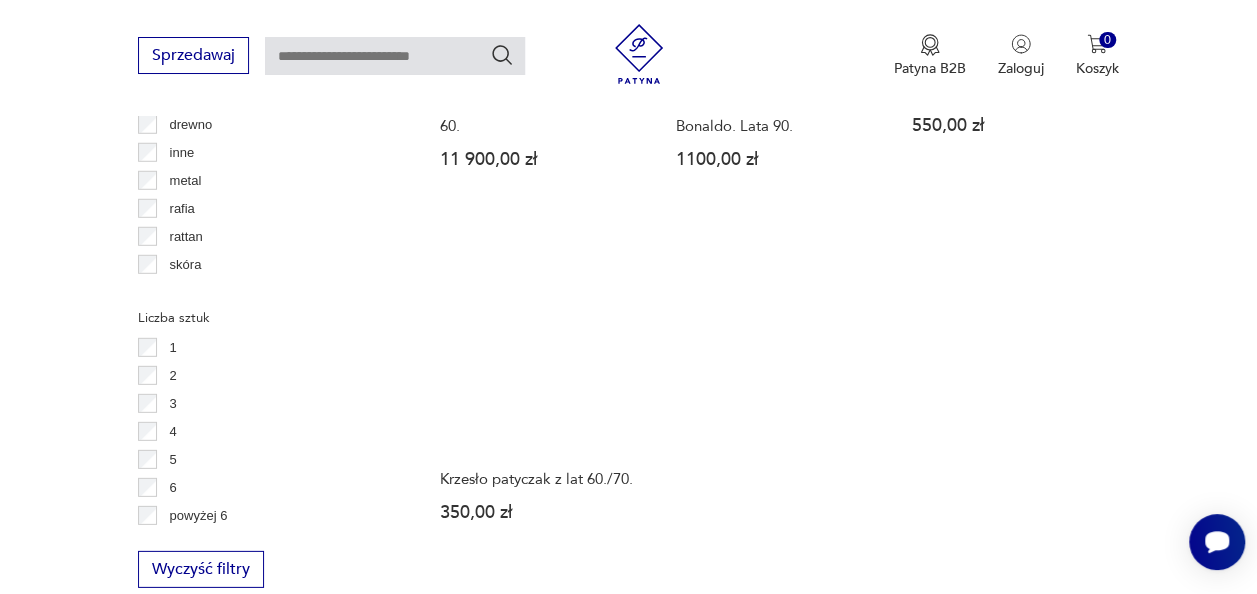 scroll, scrollTop: 2808, scrollLeft: 0, axis: vertical 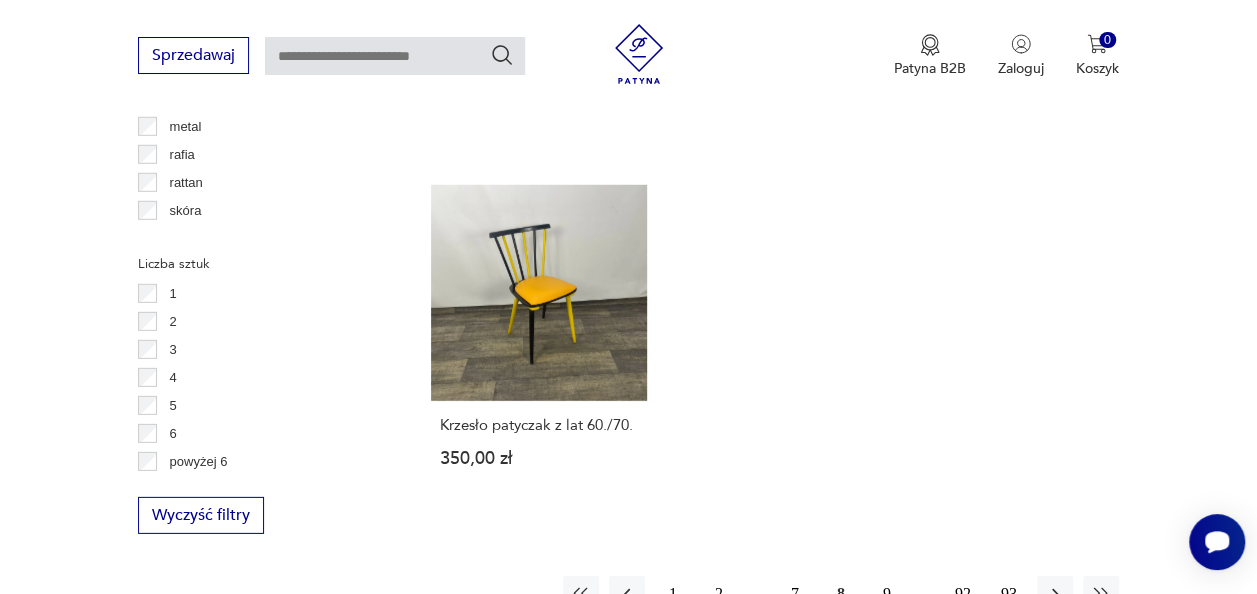 click on "9" at bounding box center (887, 594) 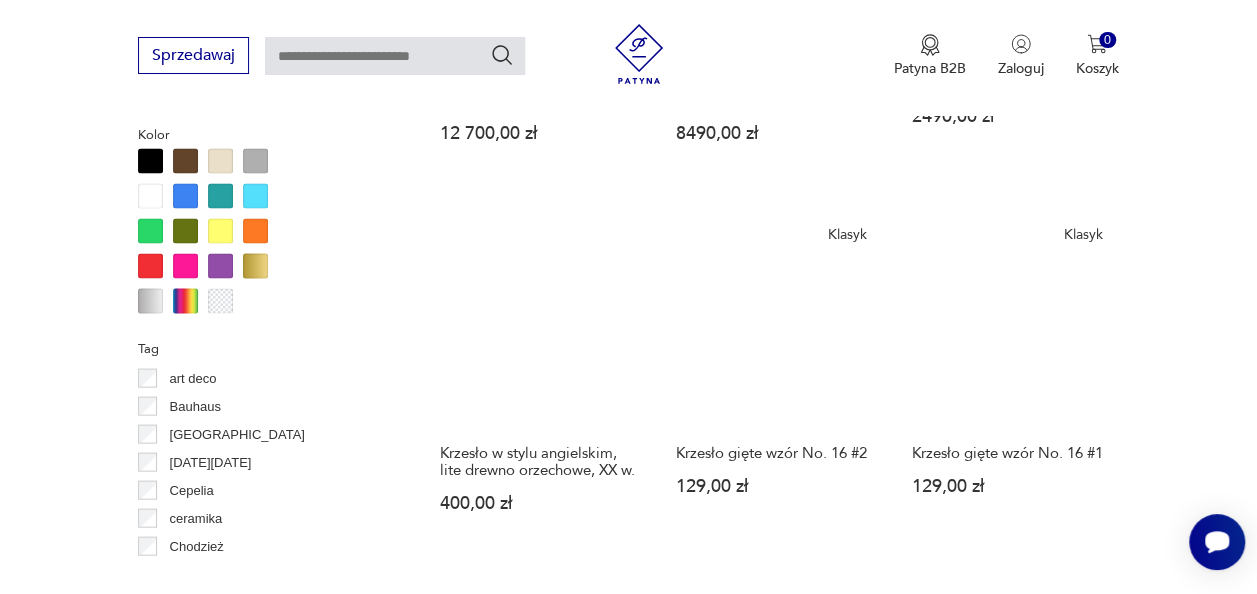 scroll, scrollTop: 1928, scrollLeft: 0, axis: vertical 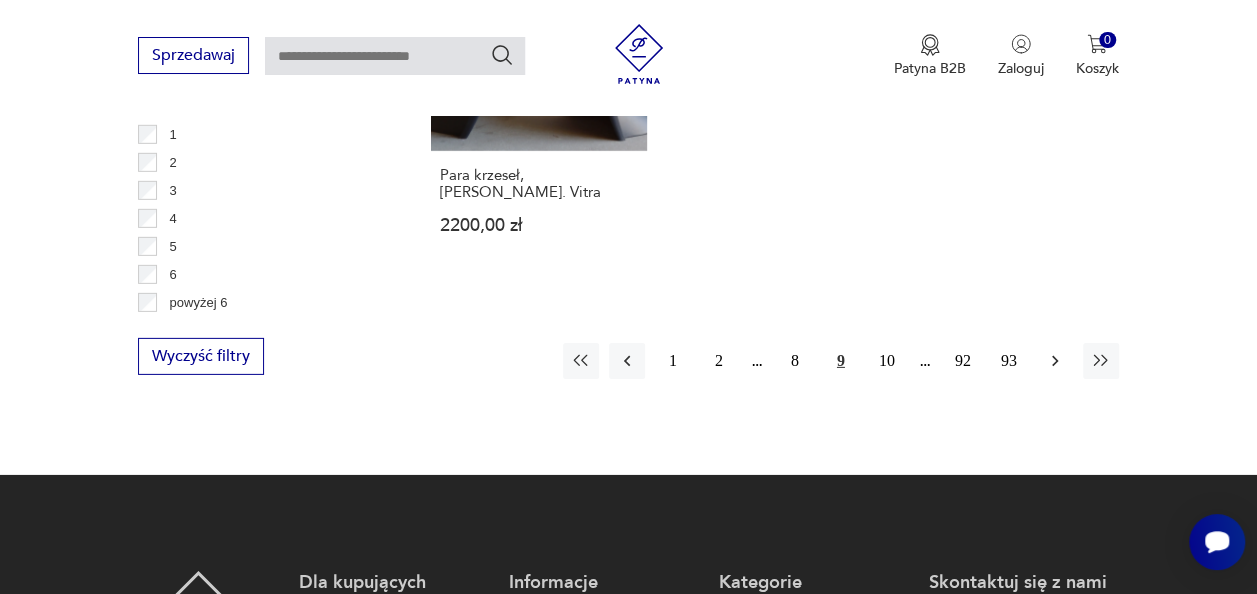 click 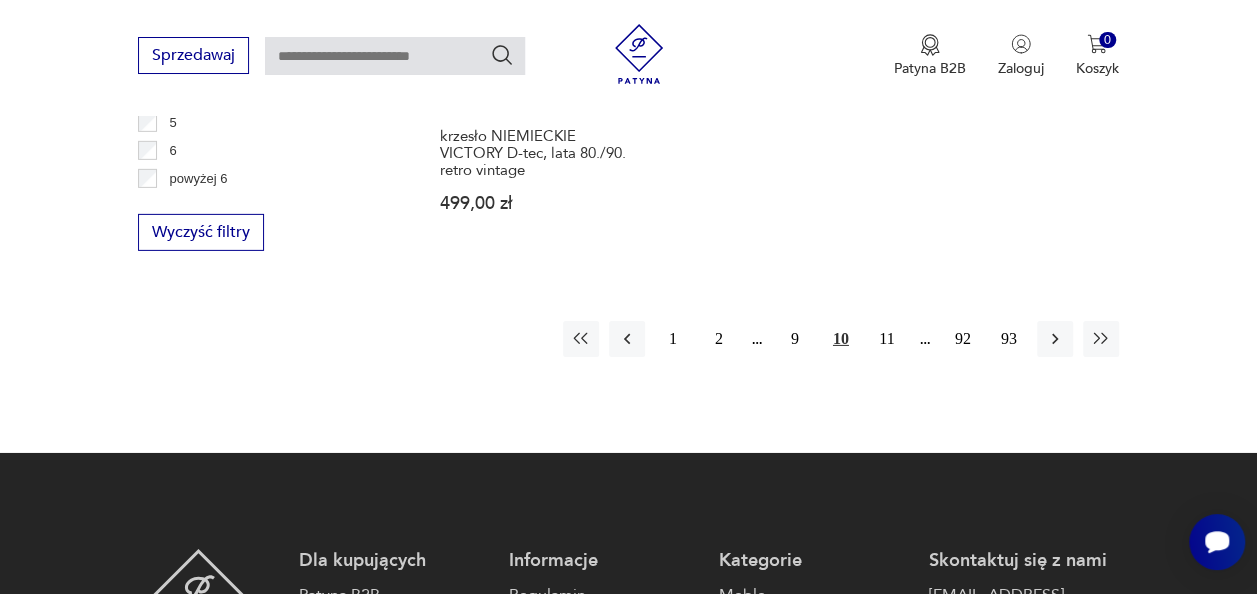 scroll, scrollTop: 3087, scrollLeft: 0, axis: vertical 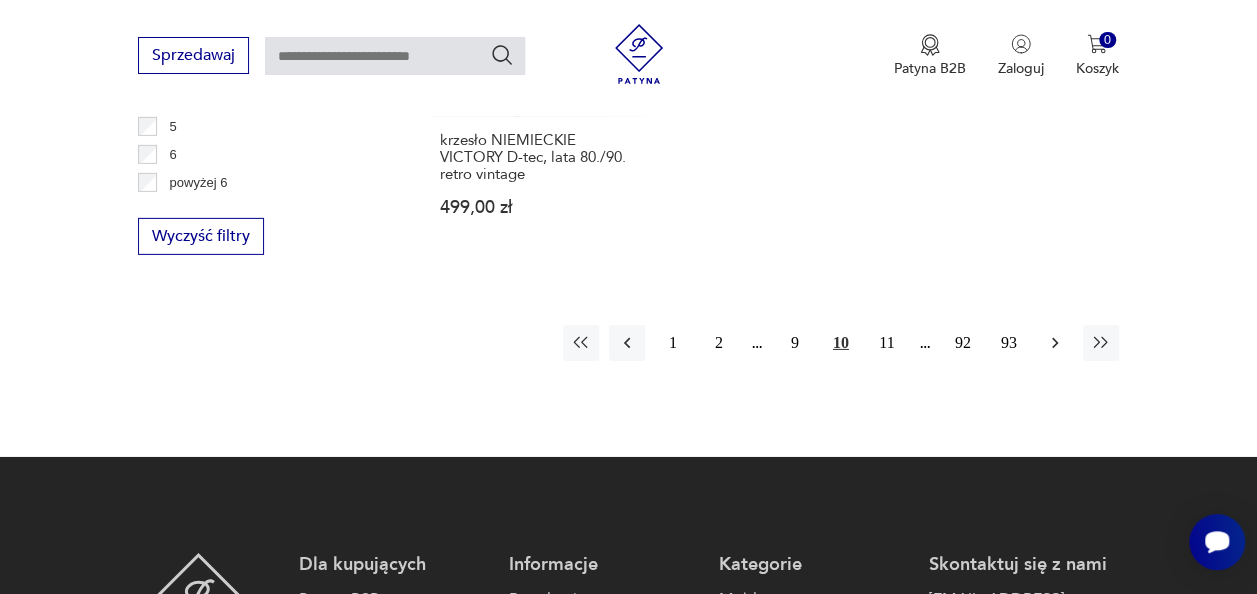 click 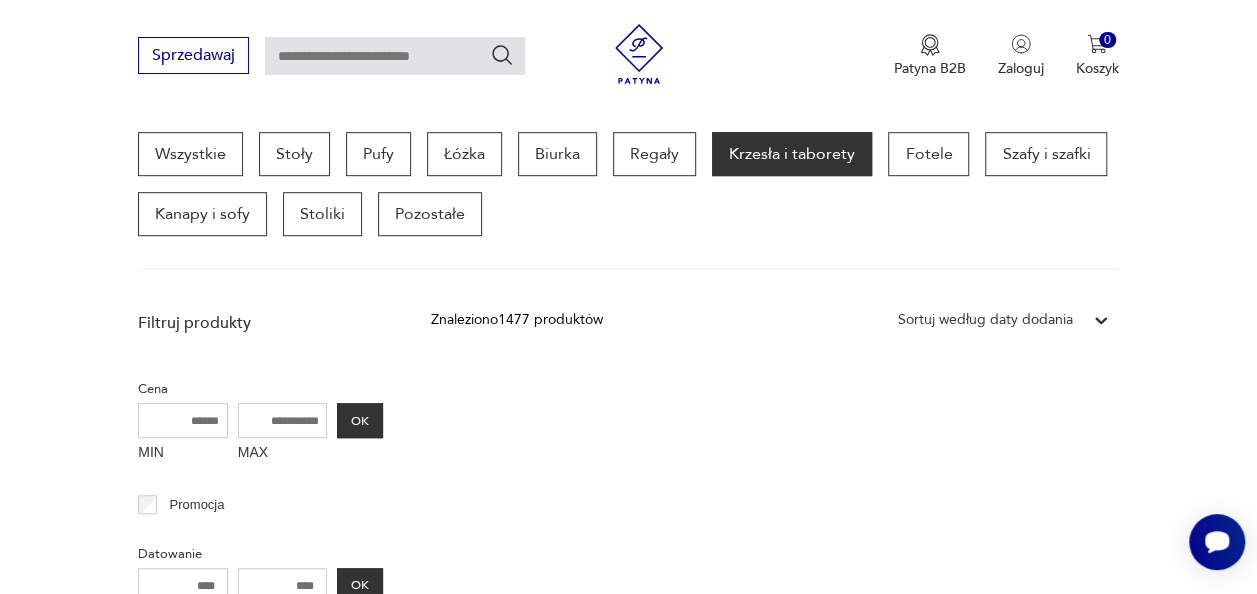 scroll, scrollTop: 1050, scrollLeft: 0, axis: vertical 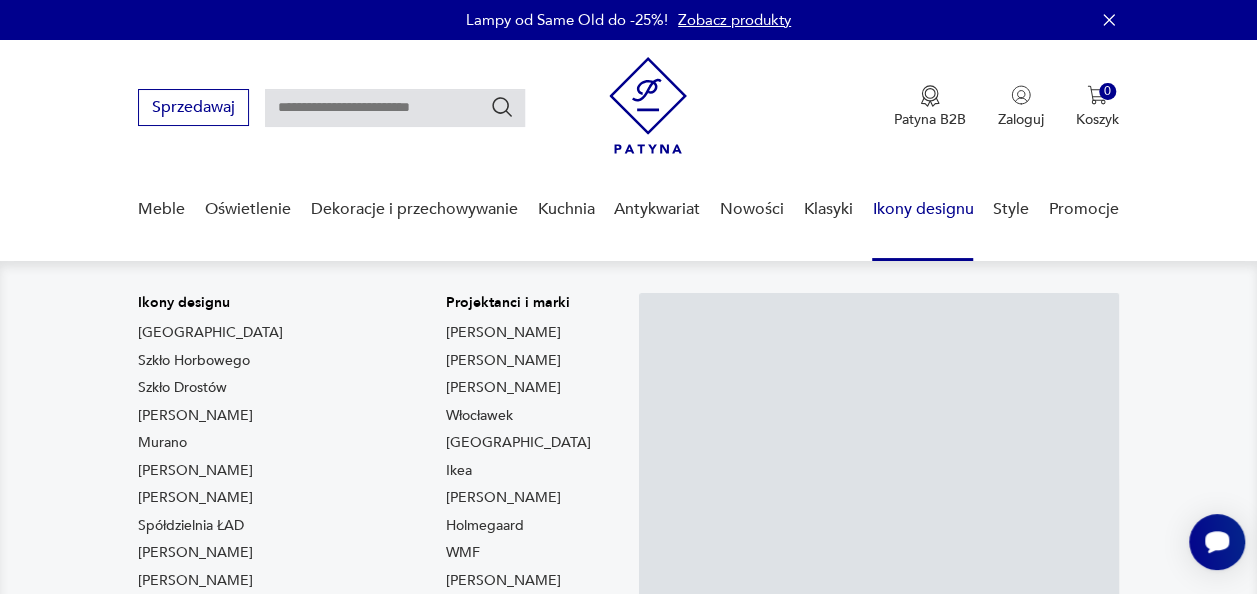 click on "Ikony designu" at bounding box center [922, 209] 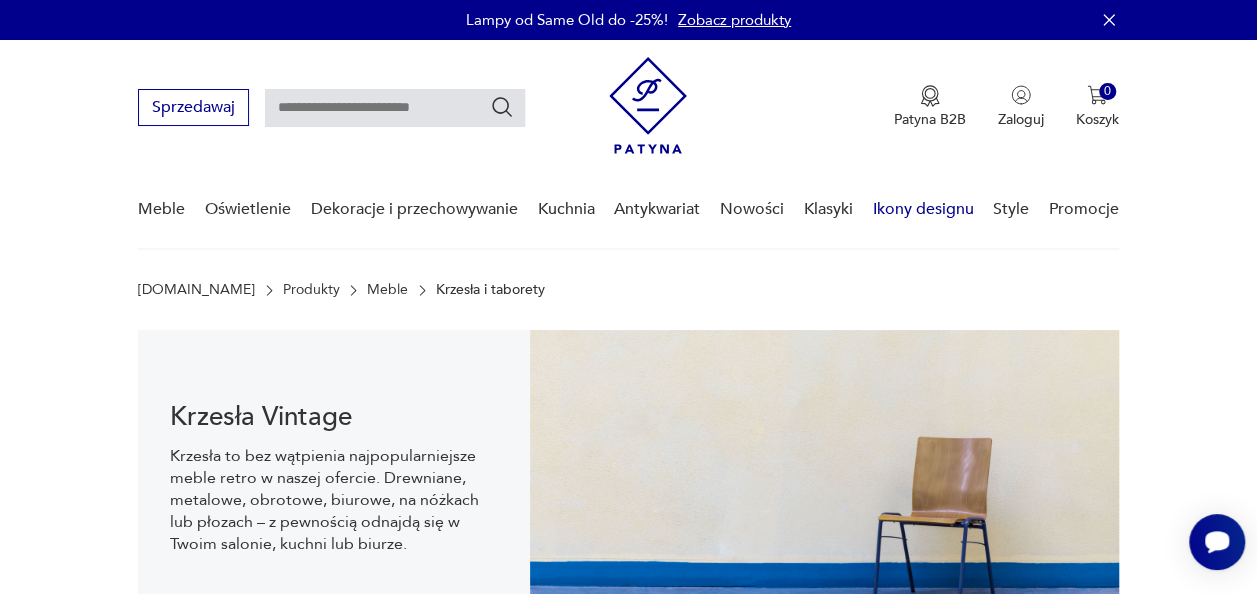 click on "Ikony designu" at bounding box center (922, 209) 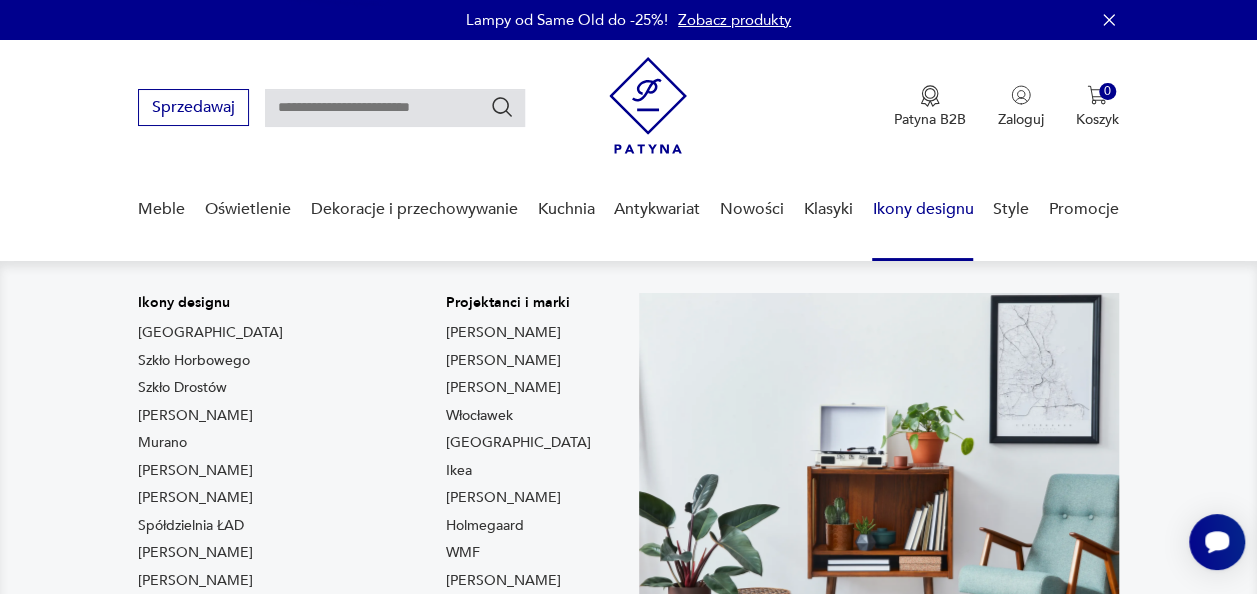 click on "Ikony designu" at bounding box center [922, 209] 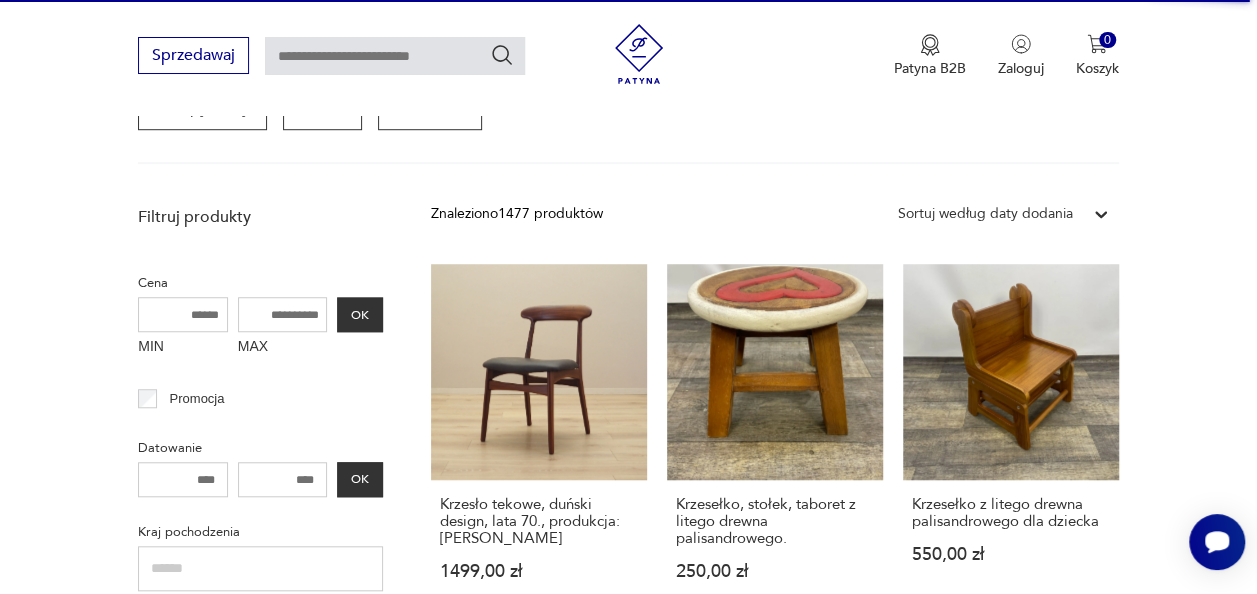 scroll, scrollTop: 656, scrollLeft: 0, axis: vertical 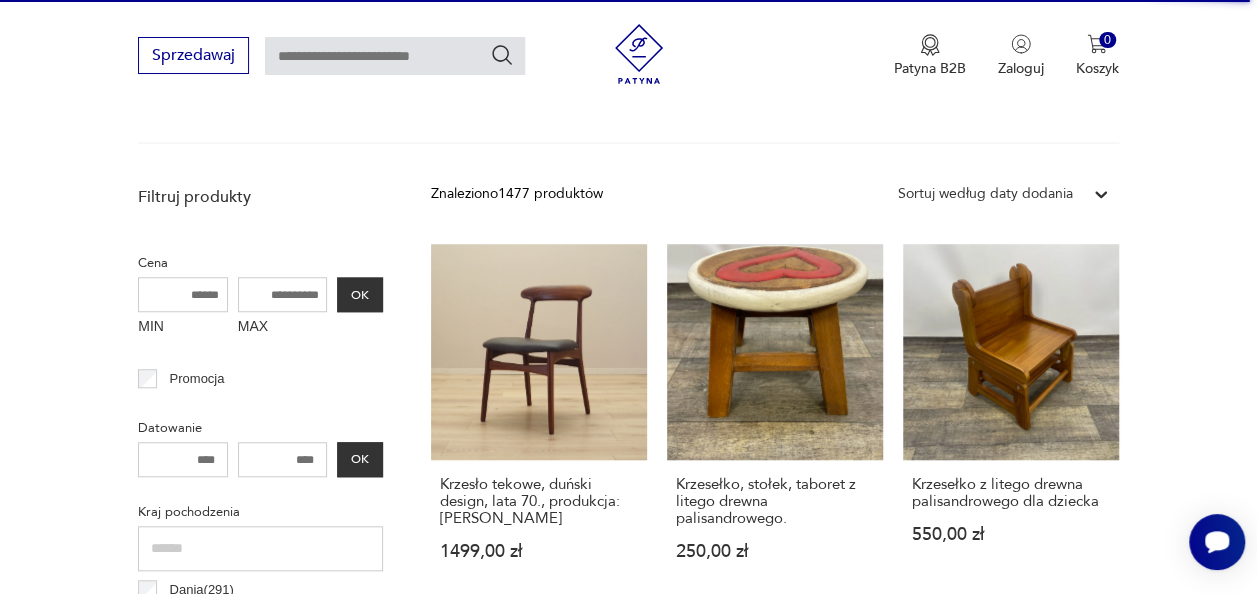 click on "MAX" at bounding box center (283, 294) 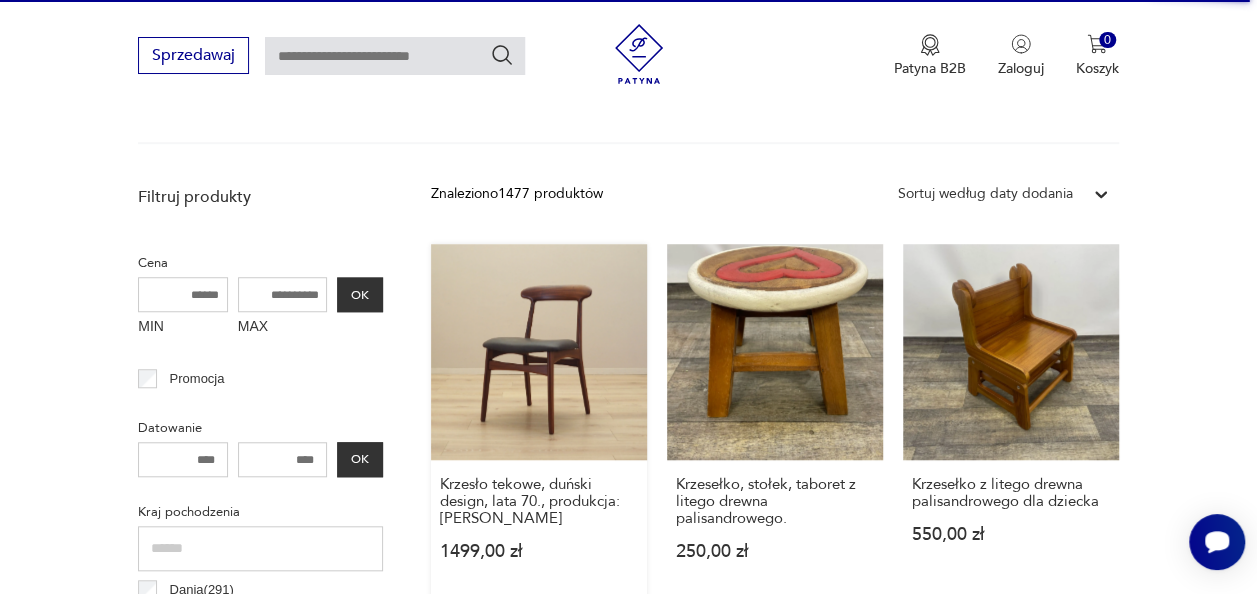 drag, startPoint x: 258, startPoint y: 293, endPoint x: 483, endPoint y: 316, distance: 226.1725 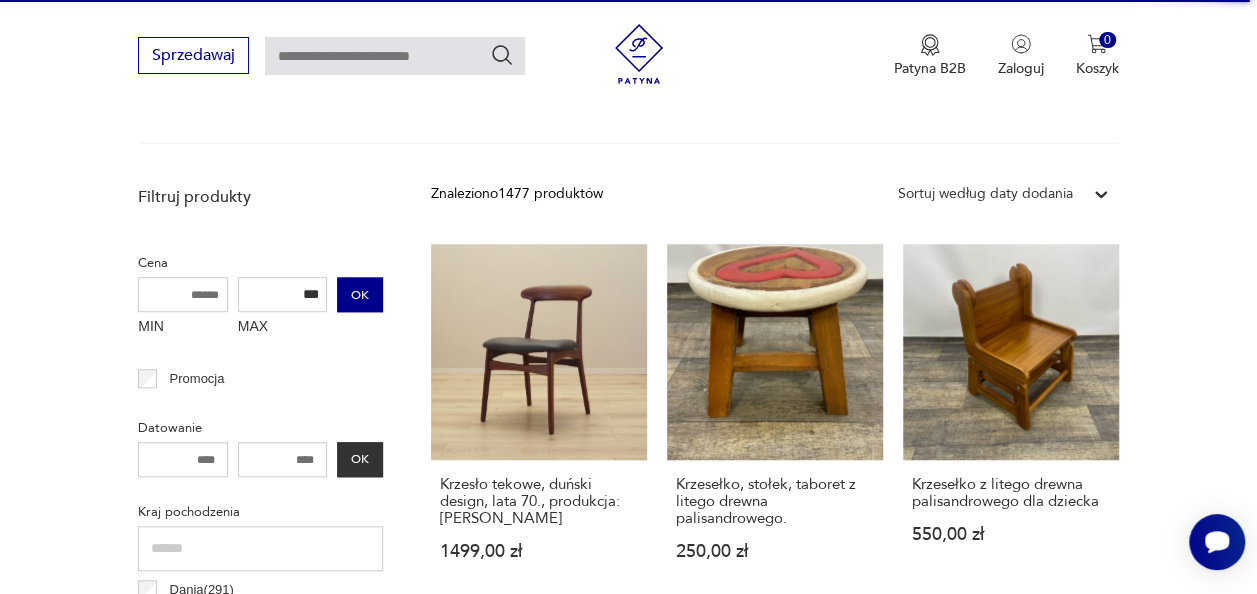 type on "***" 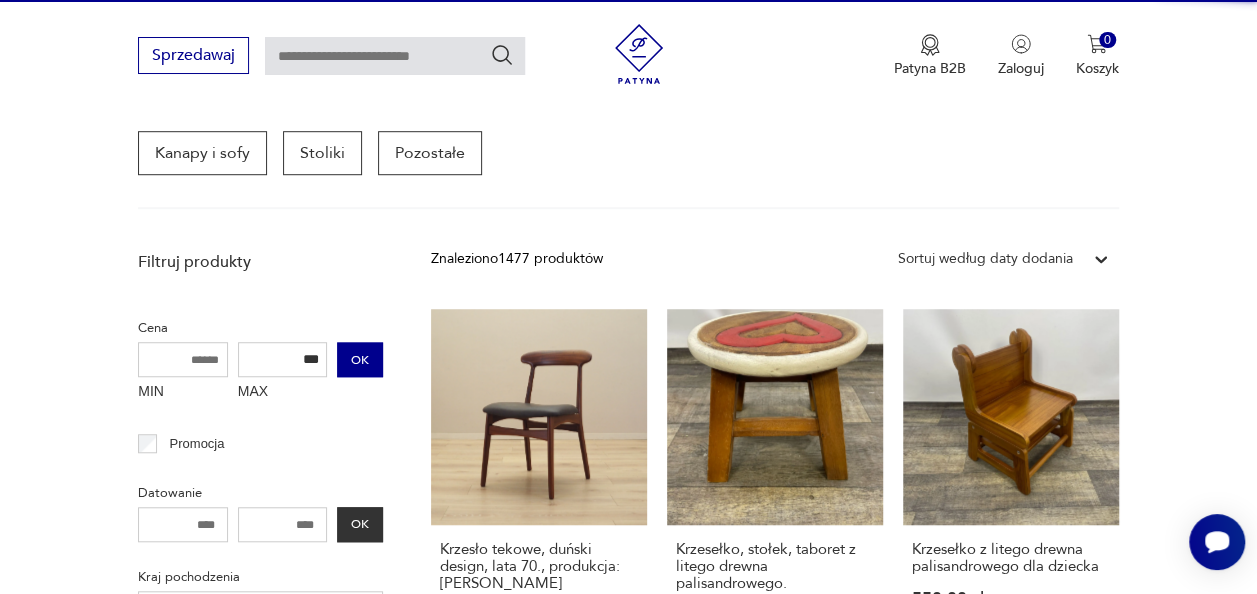 scroll, scrollTop: 530, scrollLeft: 0, axis: vertical 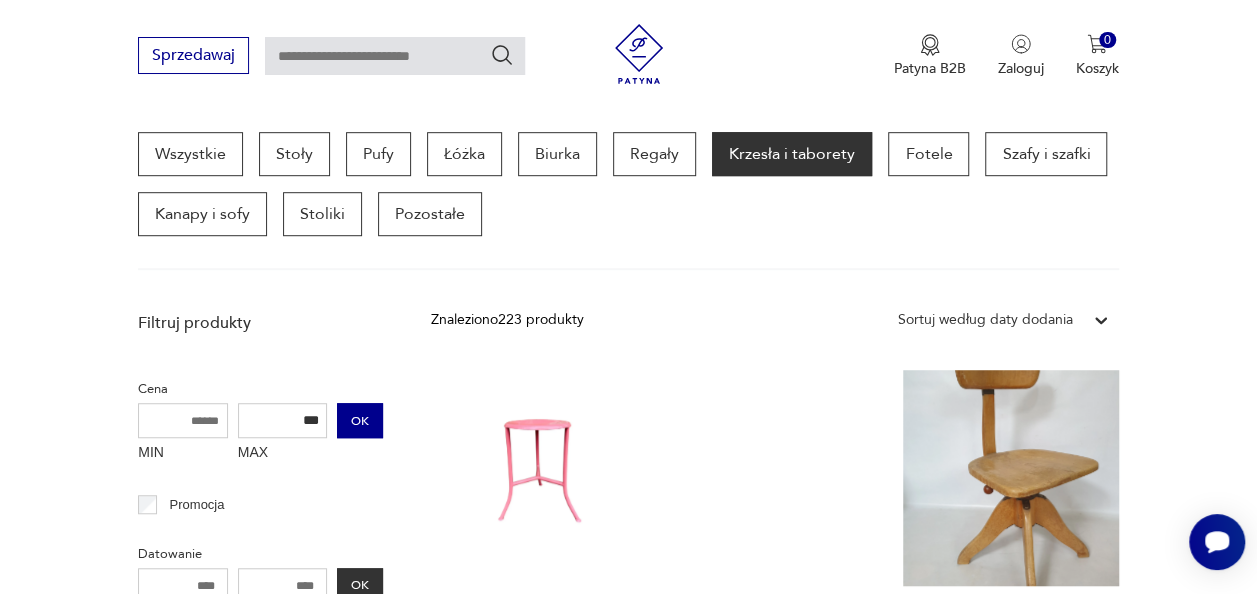 type 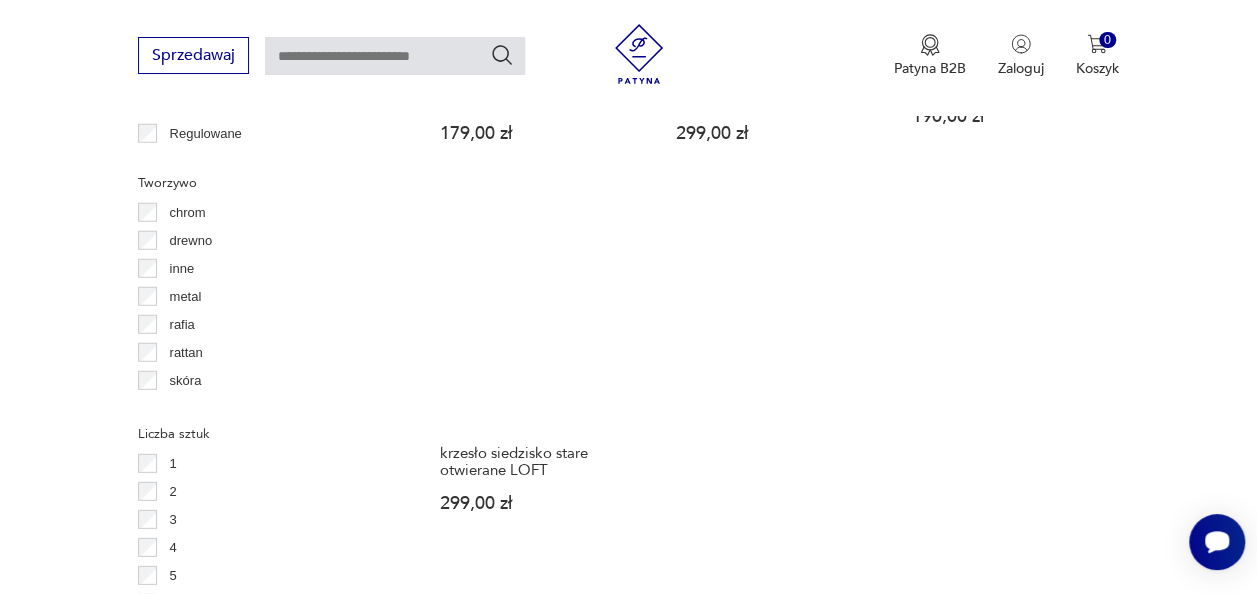 scroll, scrollTop: 2648, scrollLeft: 0, axis: vertical 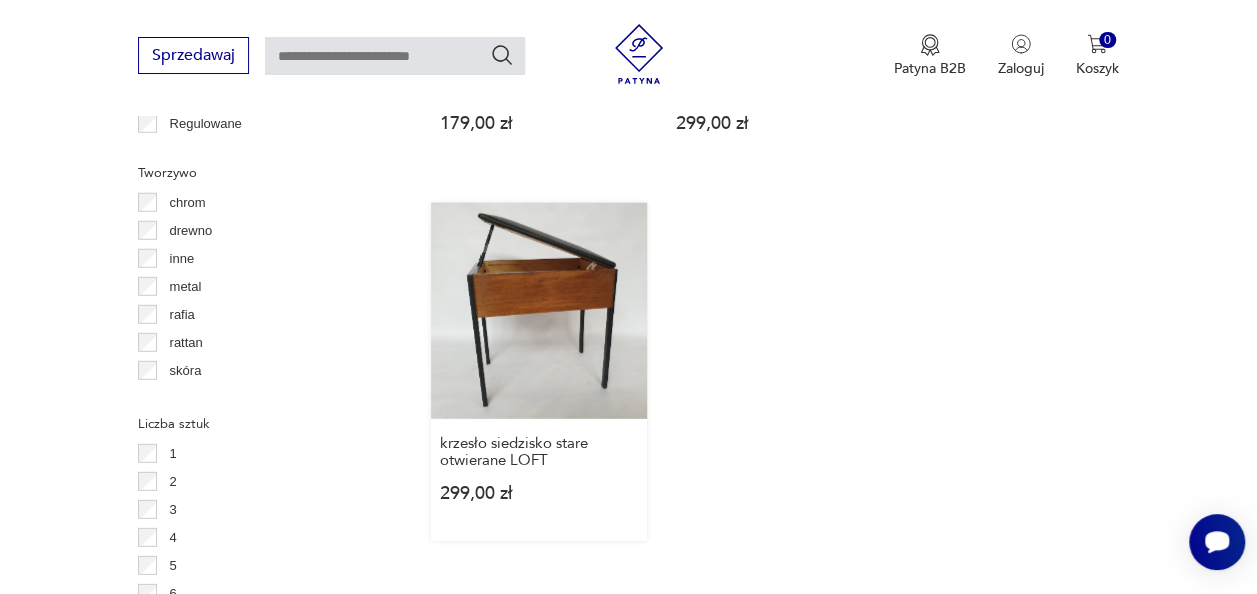 click on "krzesło siedzisko stare otwierane LOFT 299,00 zł" at bounding box center [539, 372] 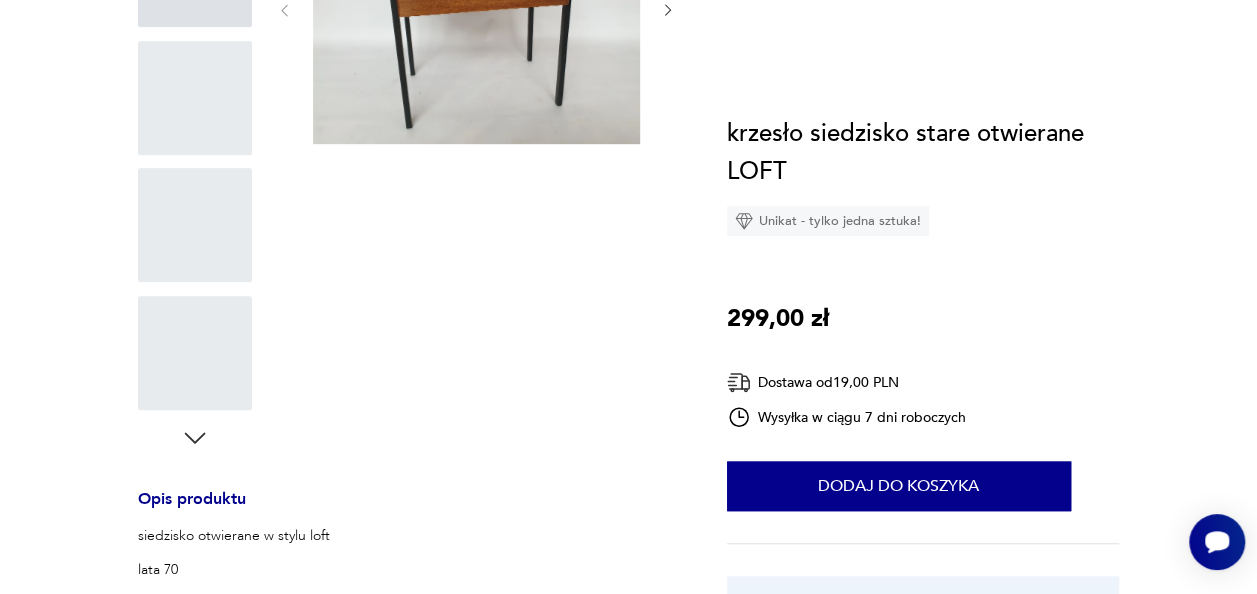 scroll, scrollTop: 0, scrollLeft: 0, axis: both 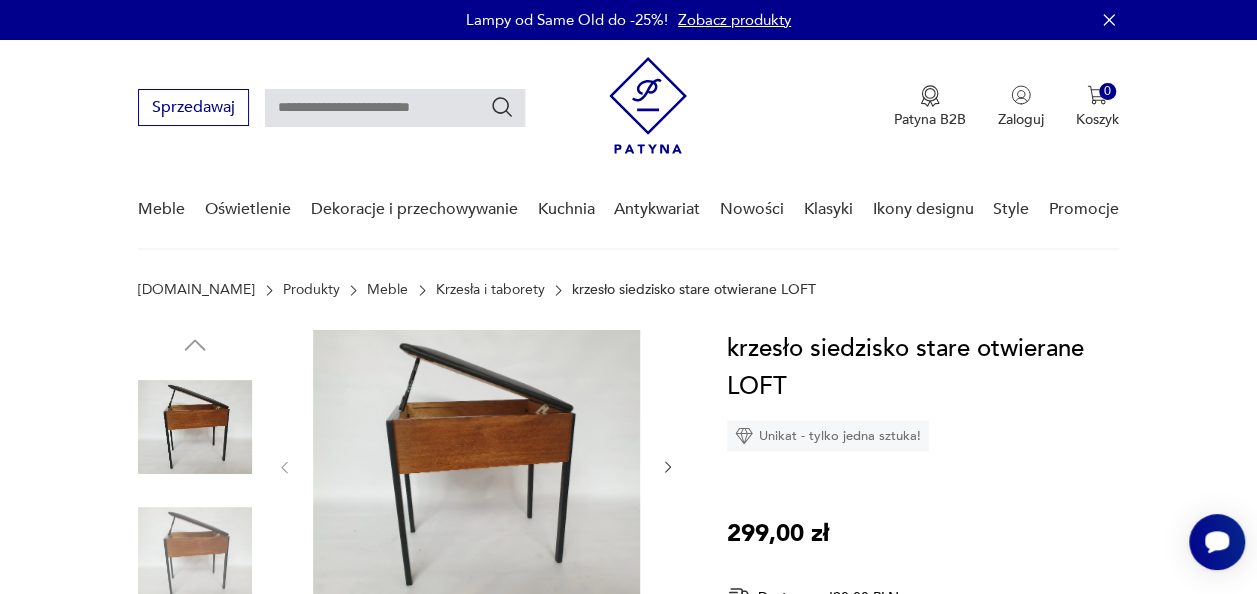 click at bounding box center (476, 465) 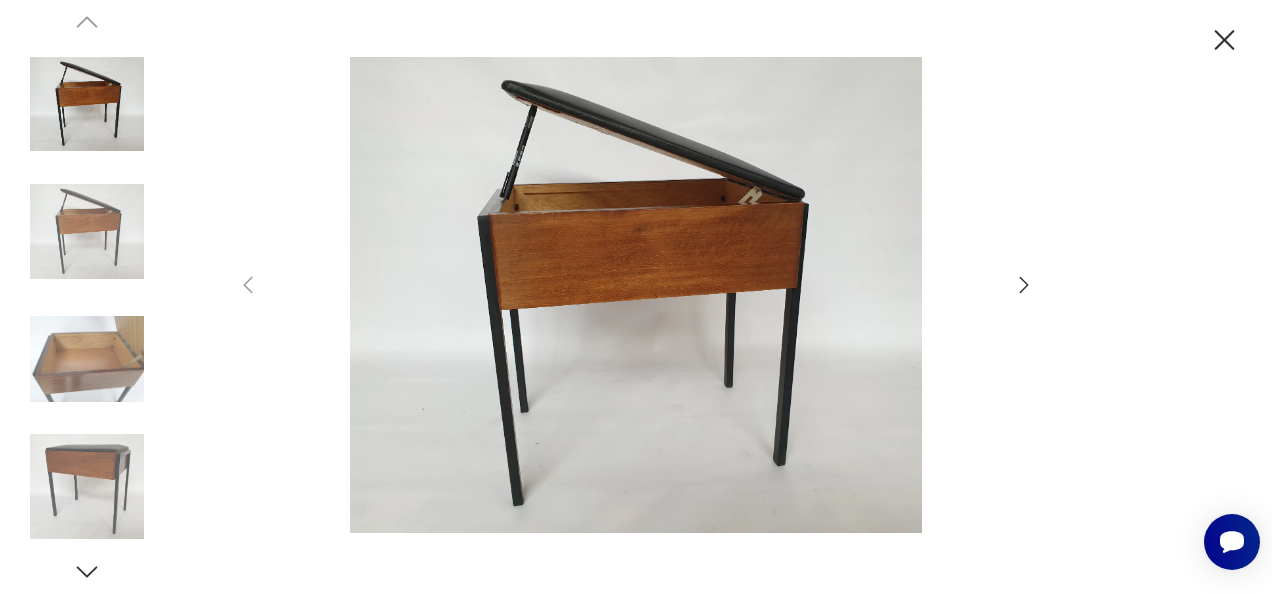 click 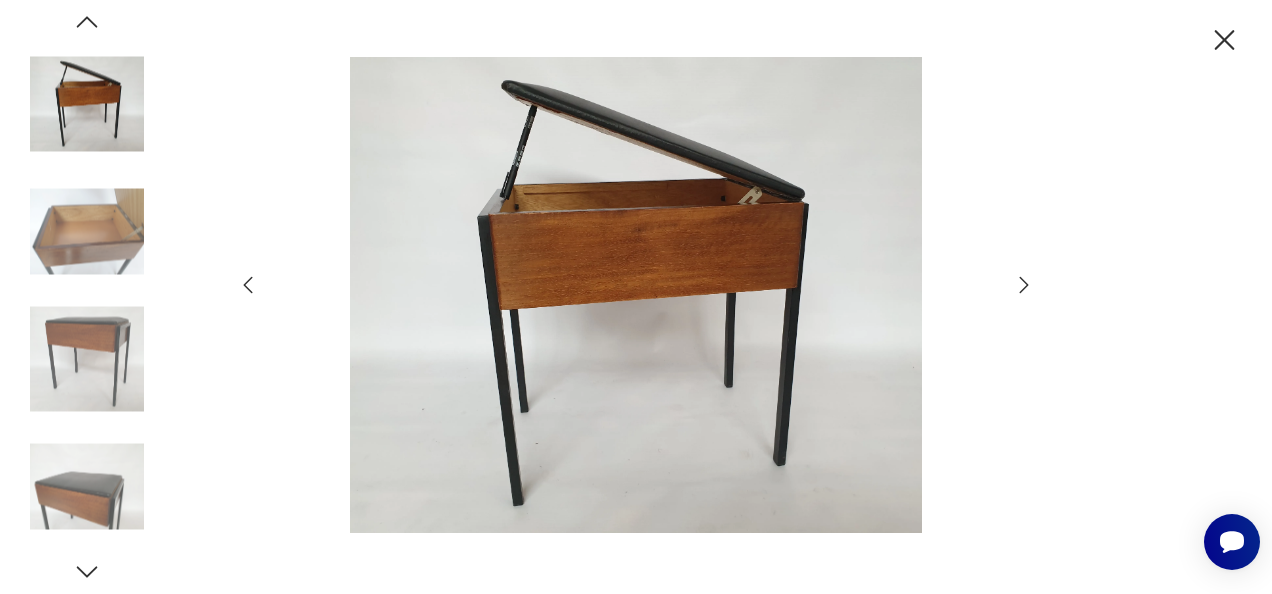 click 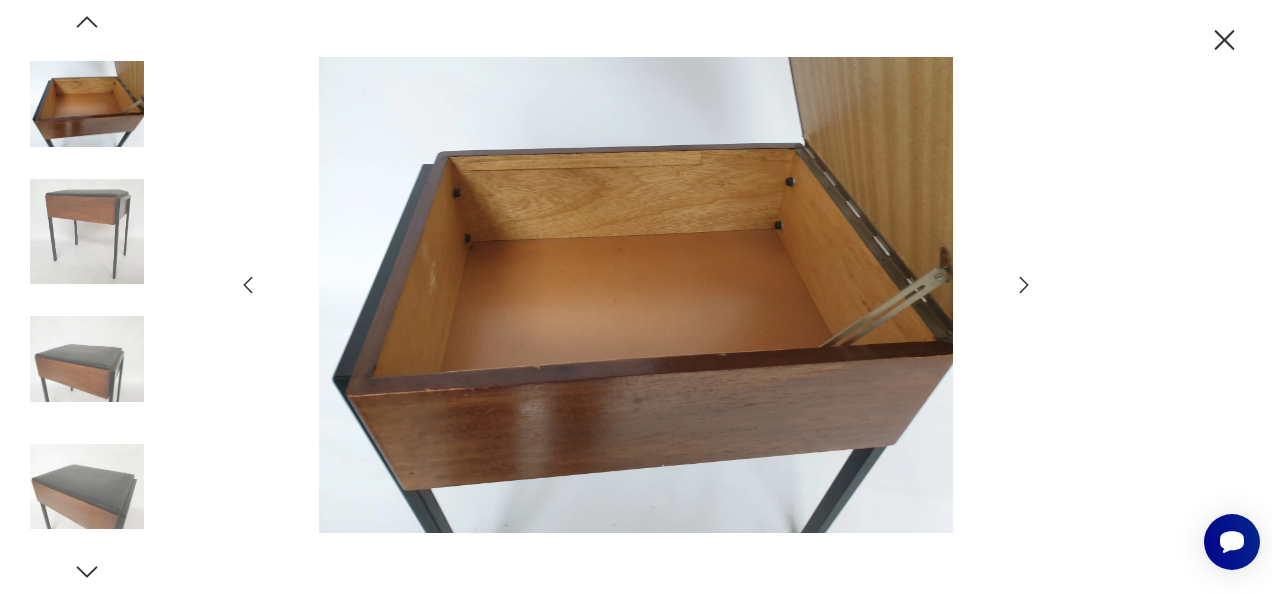click 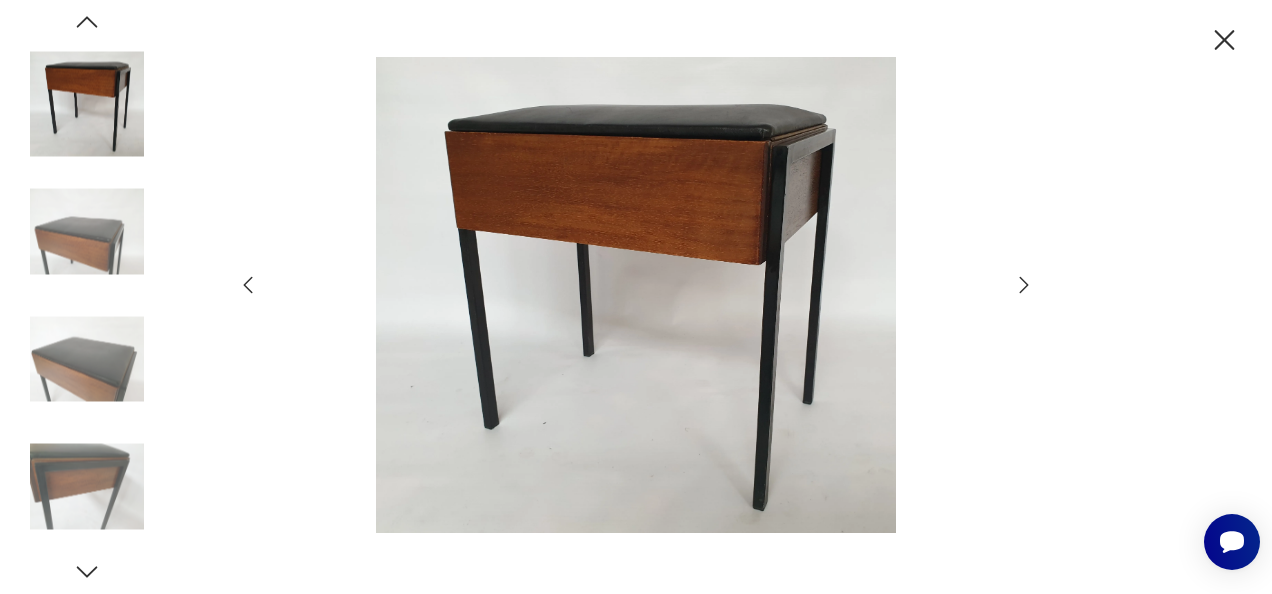 click 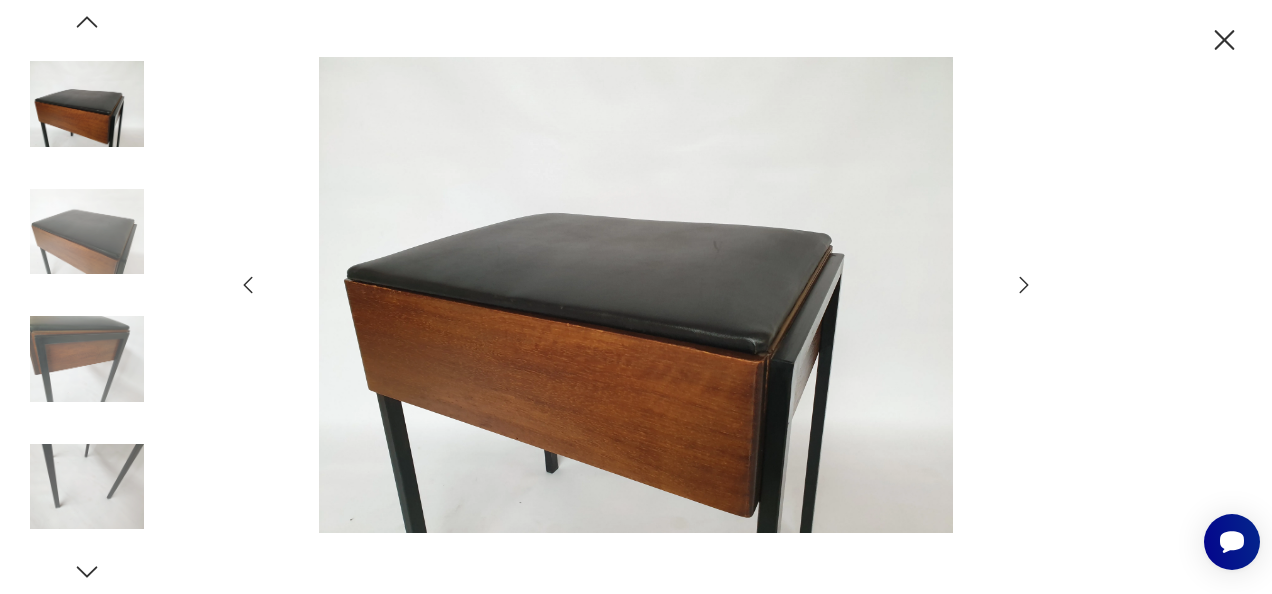 click 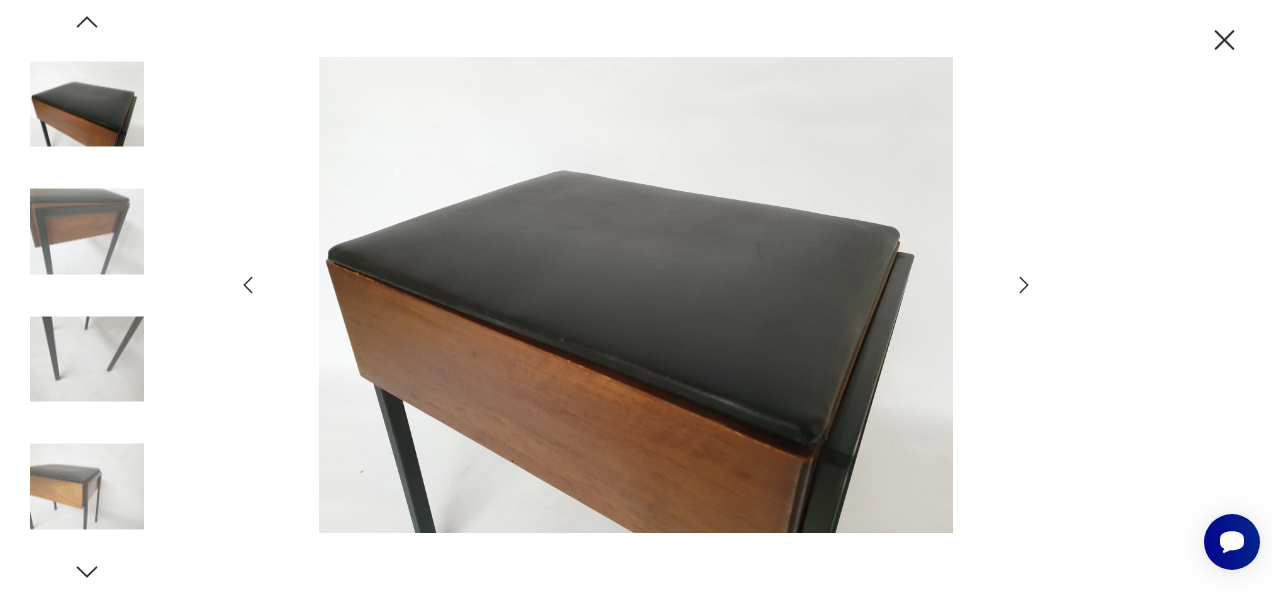 click 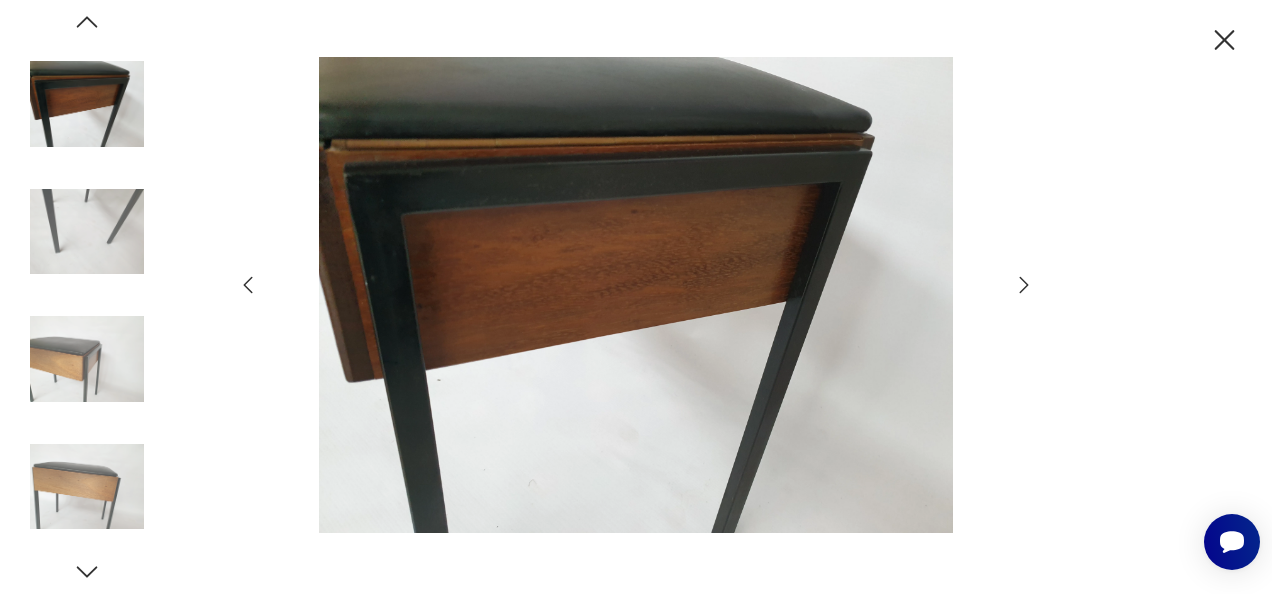 click 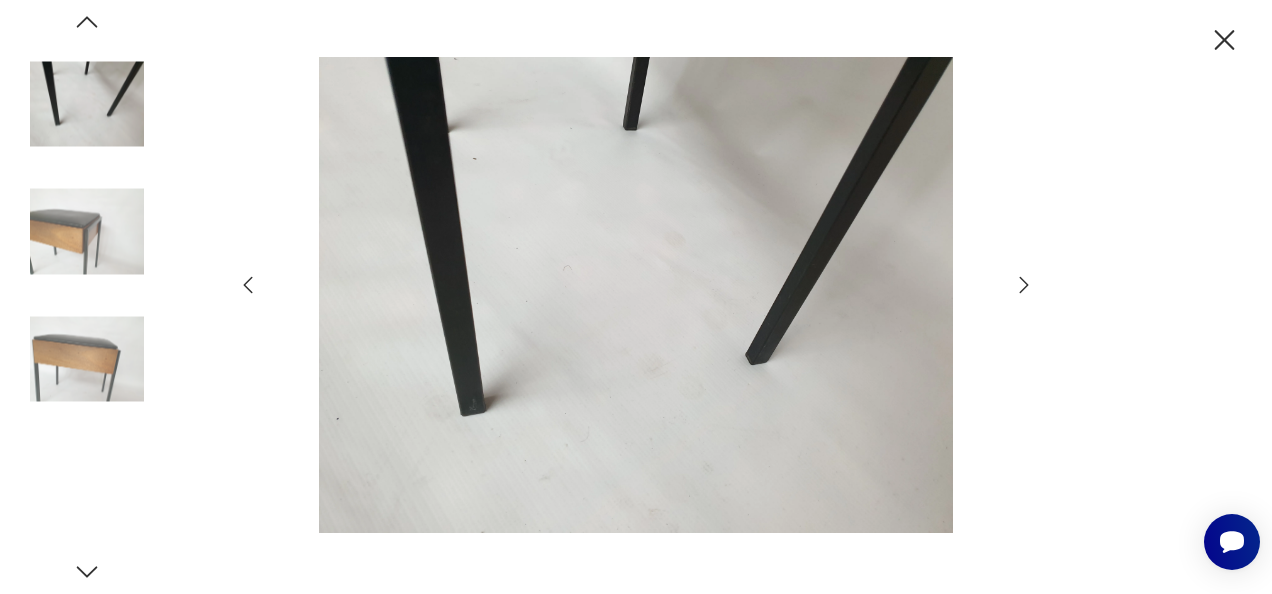 click 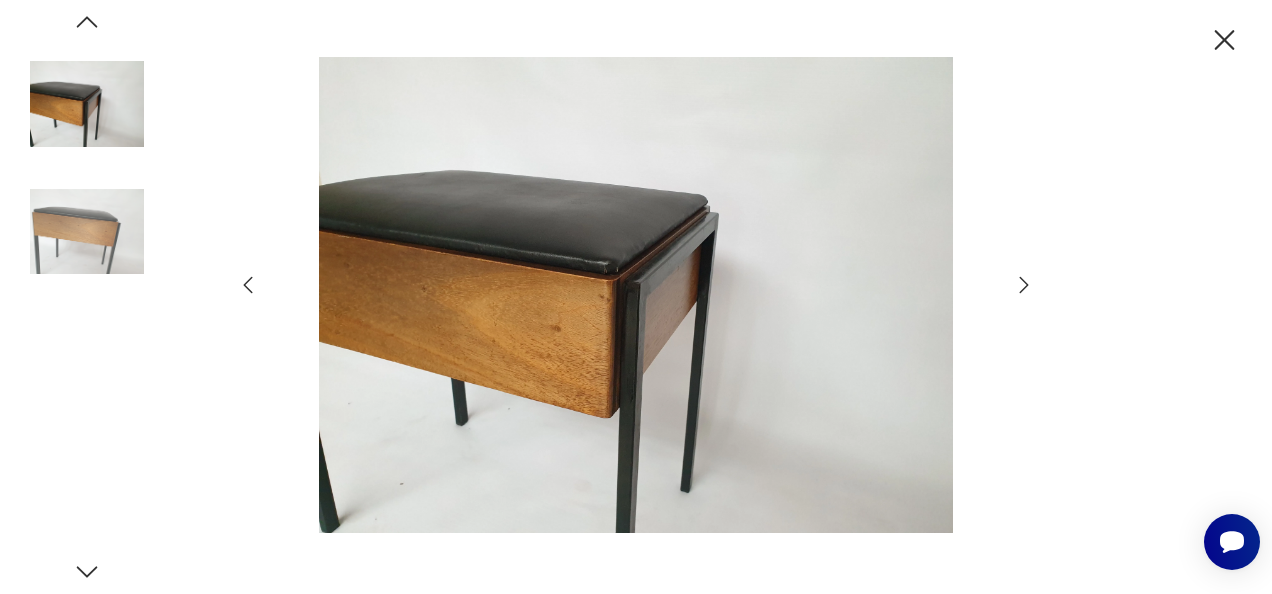 click at bounding box center (636, 297) 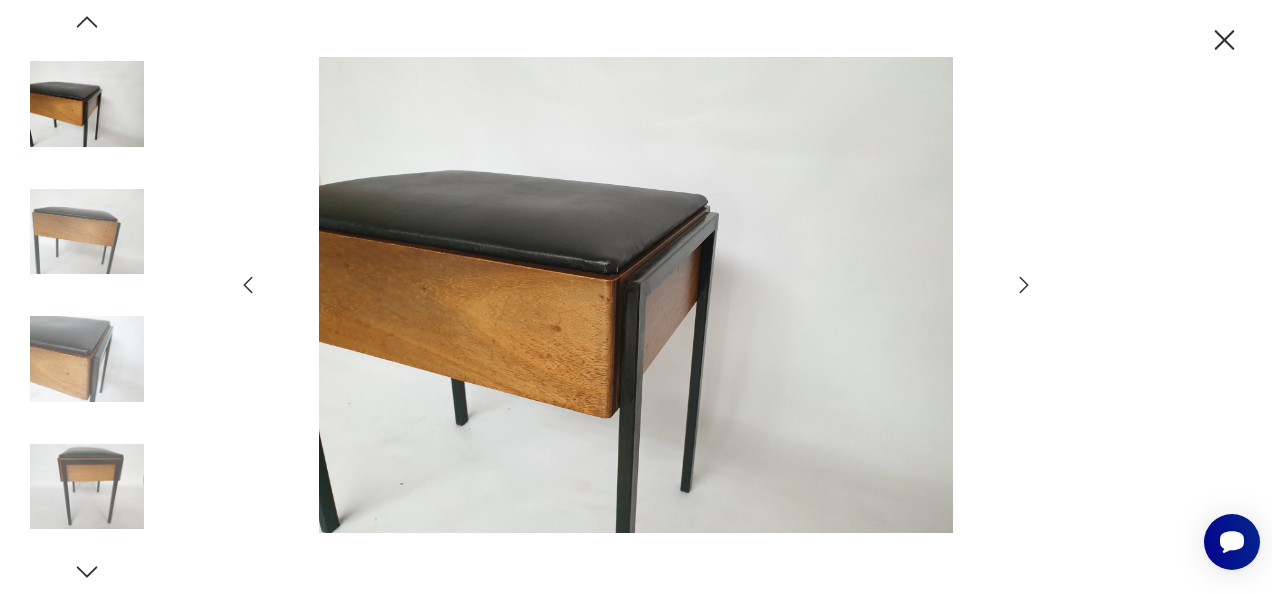 click at bounding box center [636, 297] 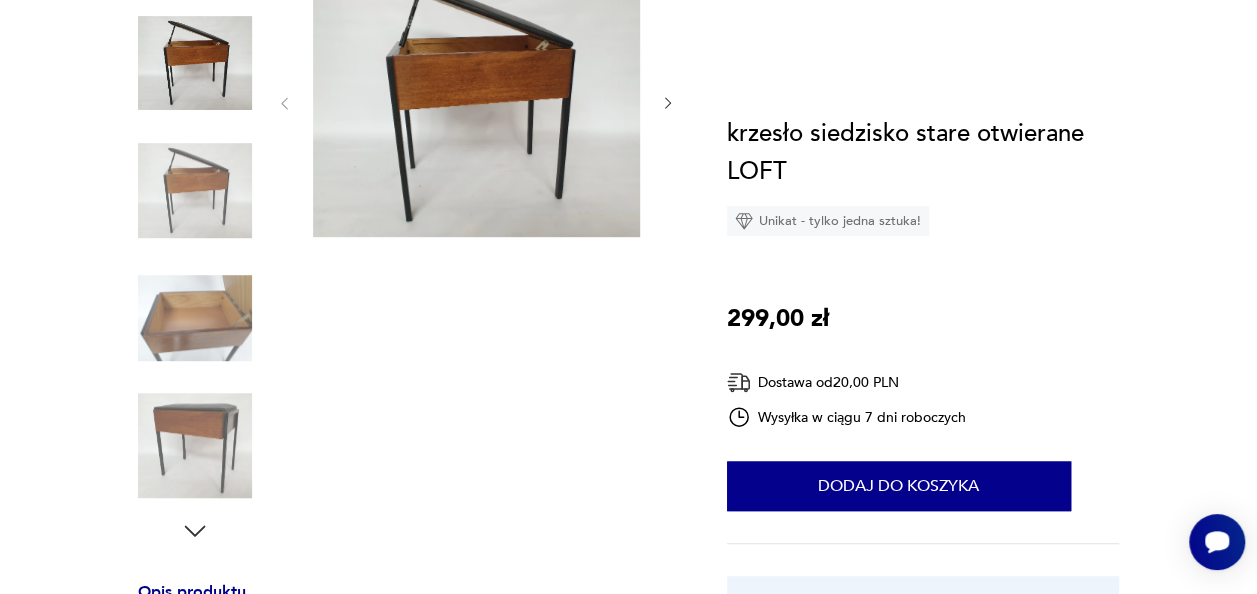scroll, scrollTop: 404, scrollLeft: 0, axis: vertical 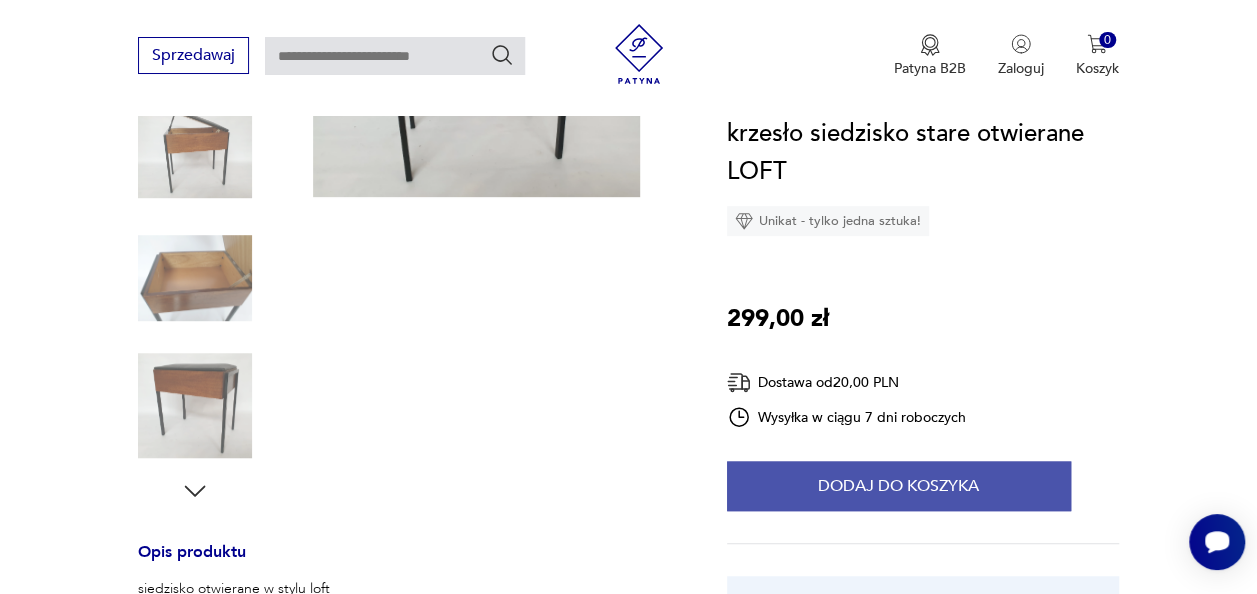 click on "Dodaj do koszyka" at bounding box center [899, 486] 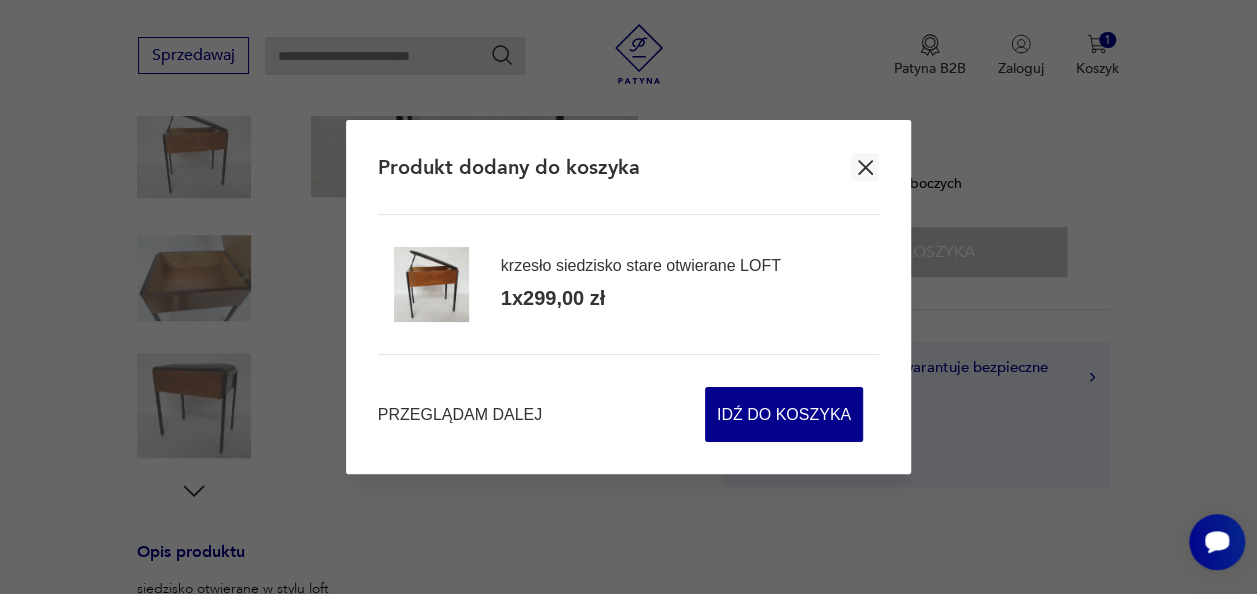 click 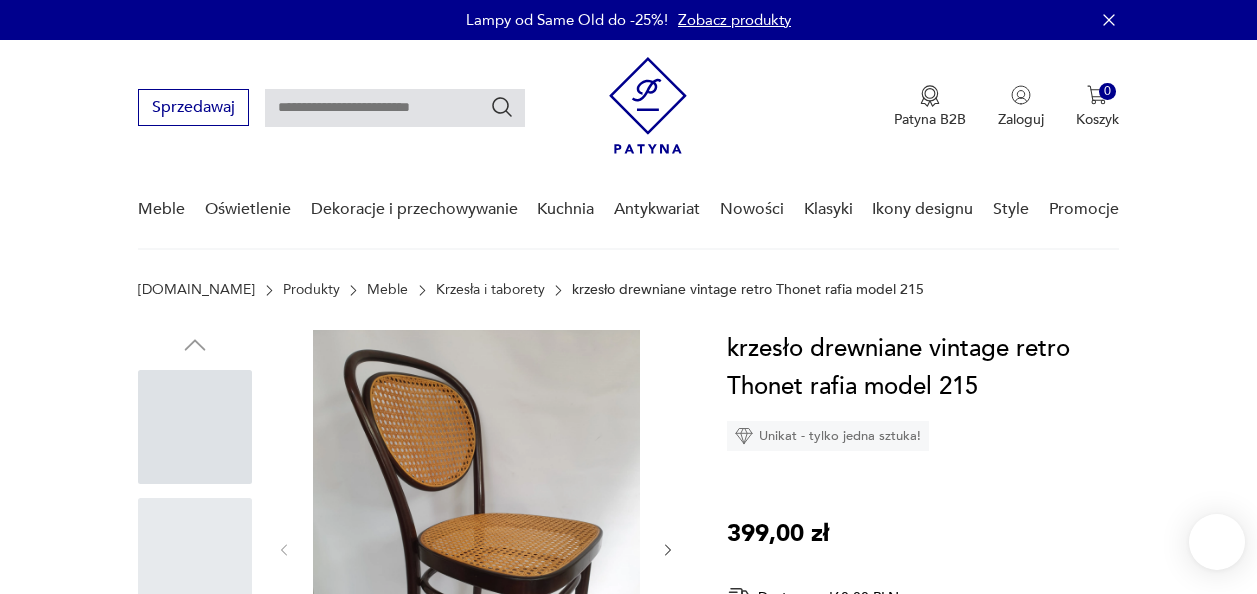 scroll, scrollTop: 0, scrollLeft: 0, axis: both 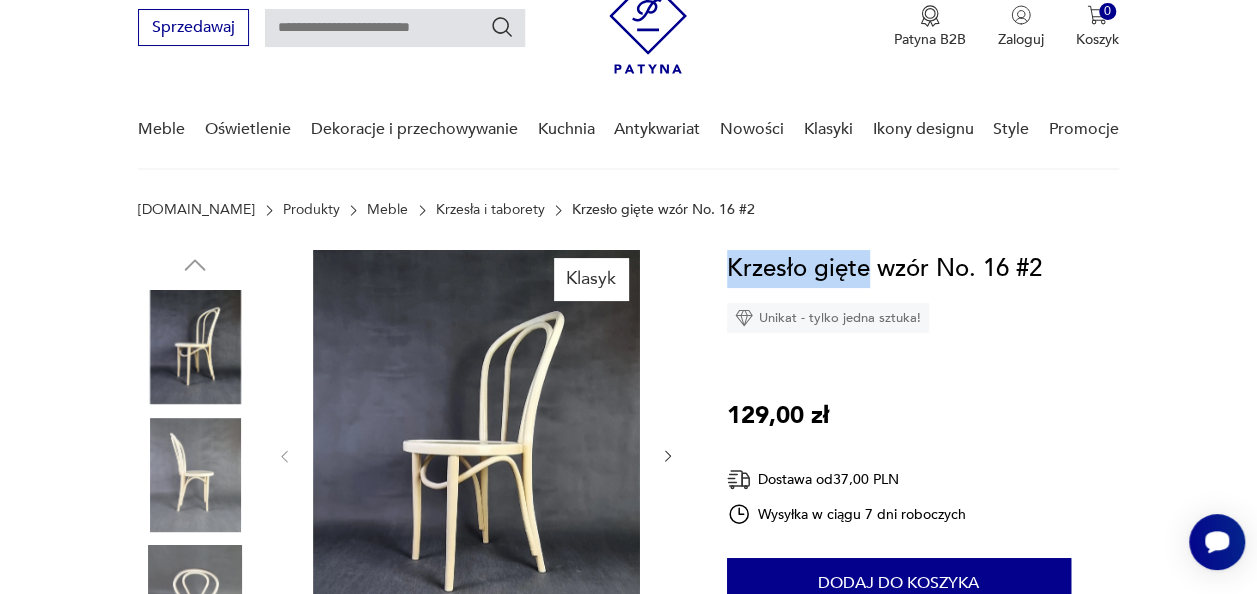drag, startPoint x: 713, startPoint y: 269, endPoint x: 870, endPoint y: 274, distance: 157.0796 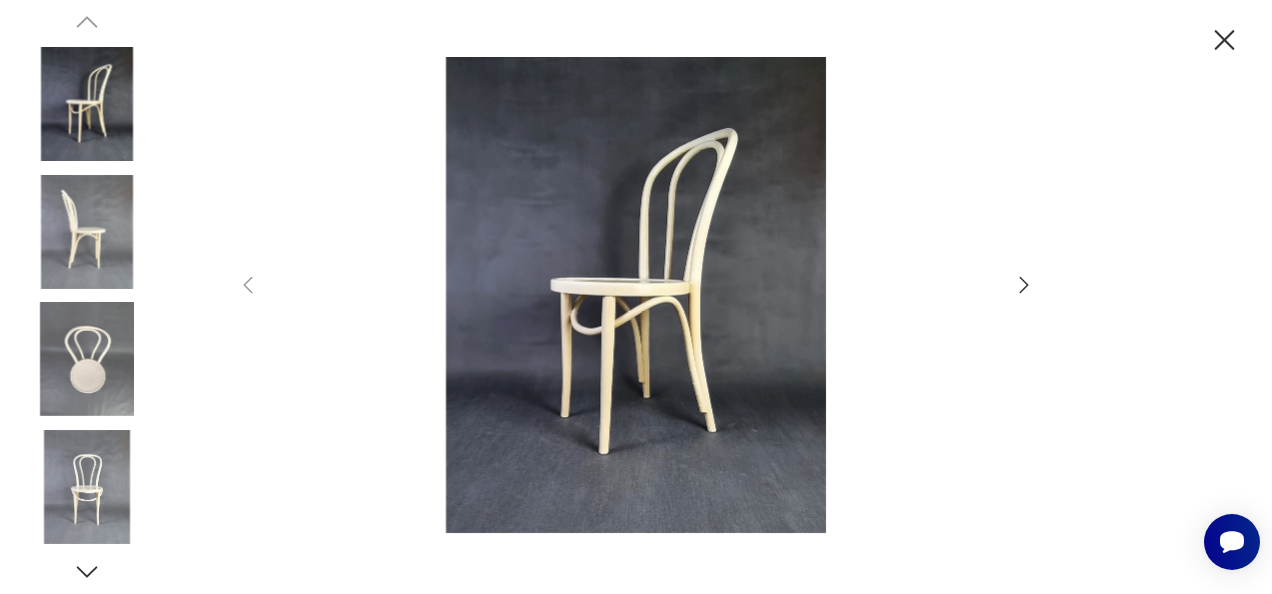click at bounding box center [87, 232] 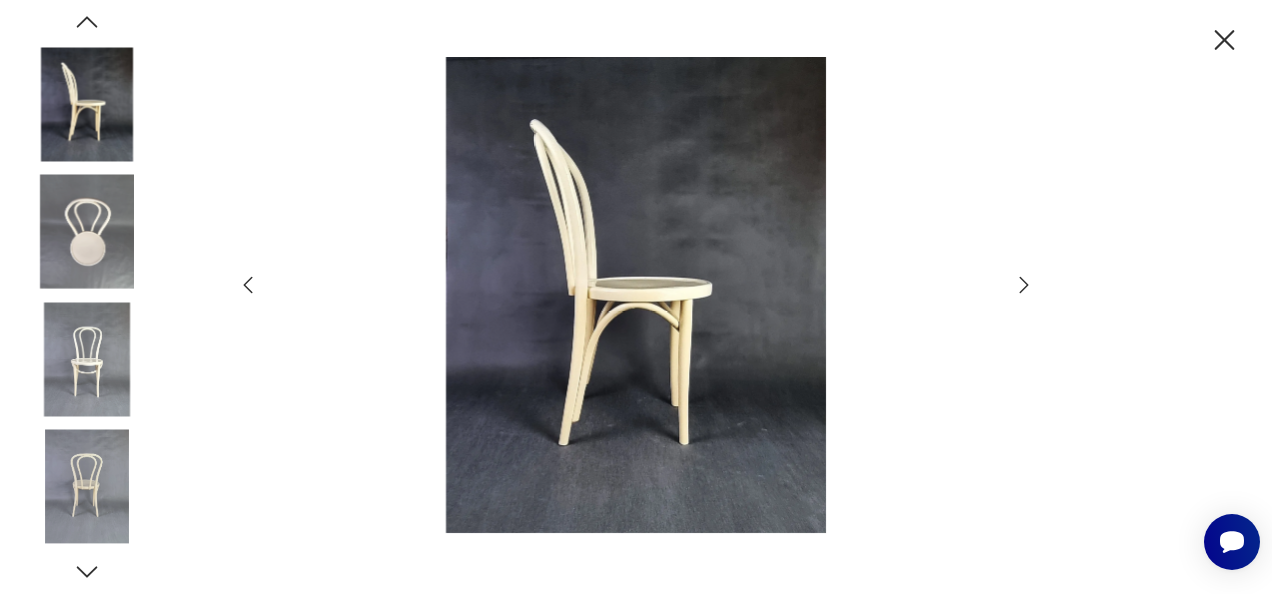 click at bounding box center (87, 170) 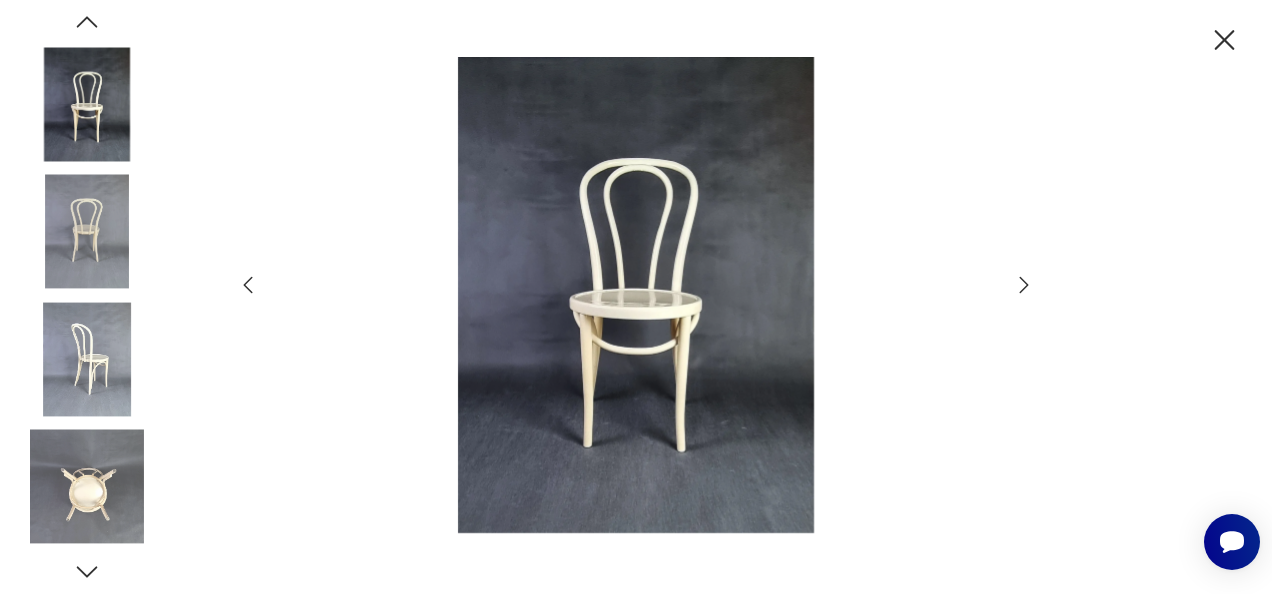 click at bounding box center (87, 487) 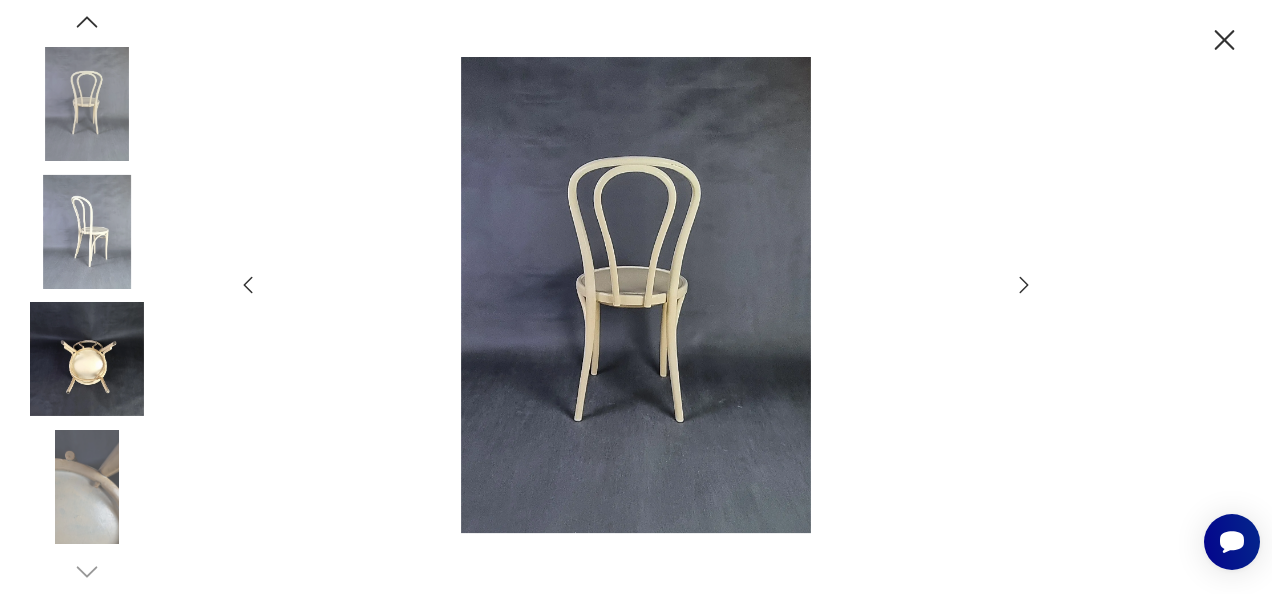 click at bounding box center (87, 232) 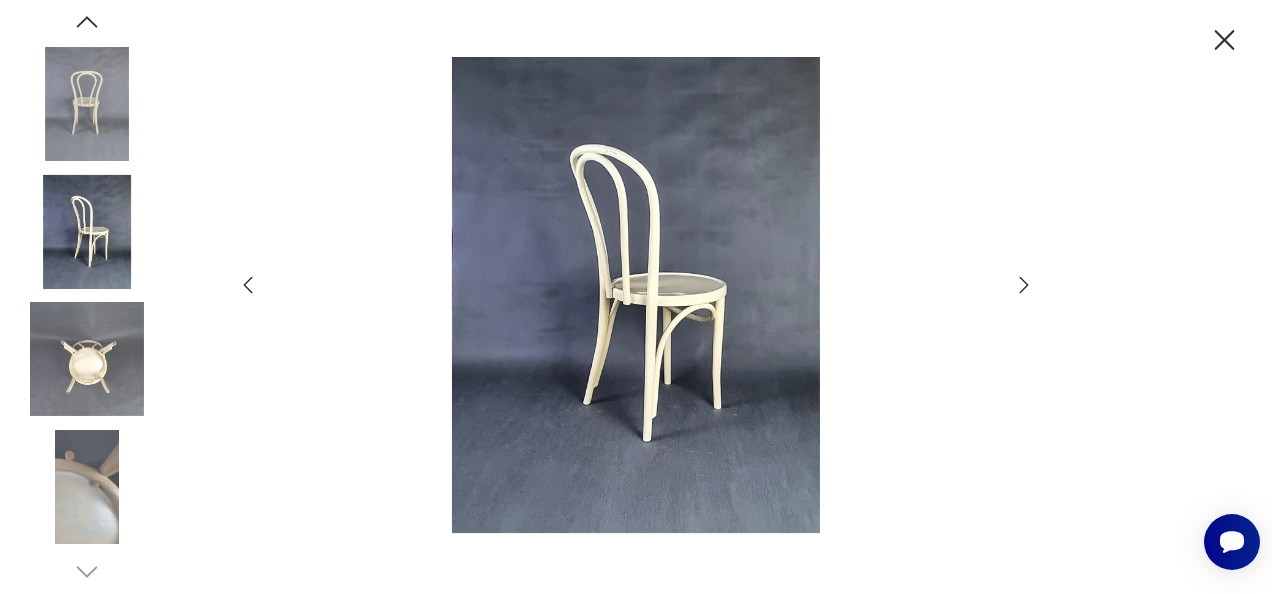 click at bounding box center [636, 297] 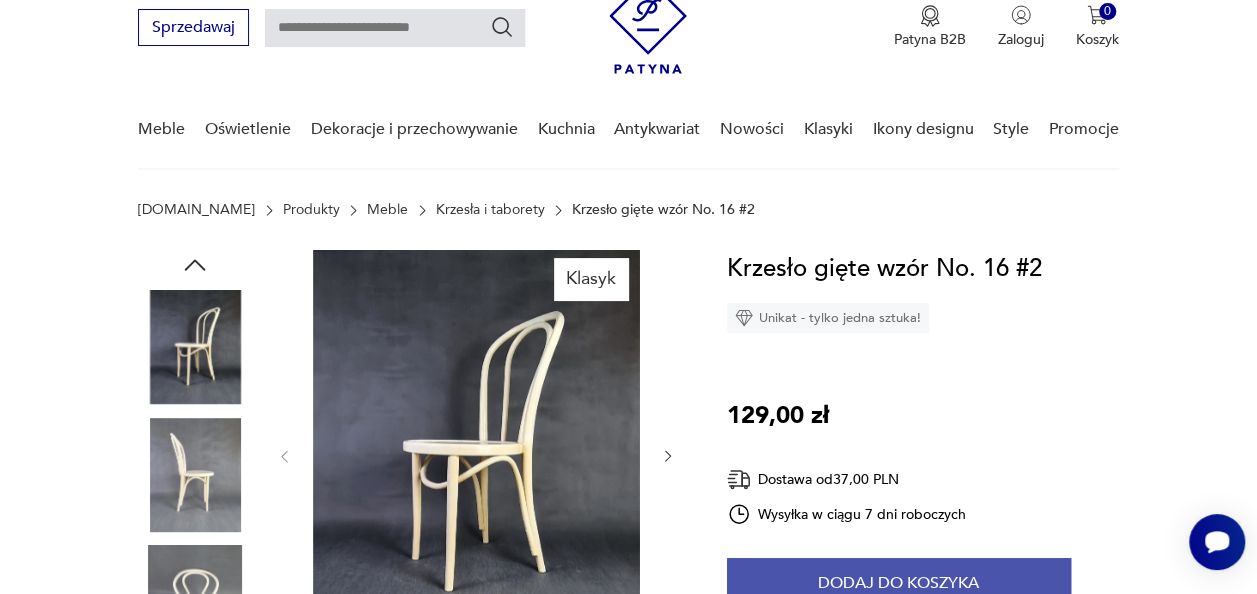 click on "Dodaj do koszyka" at bounding box center (899, 583) 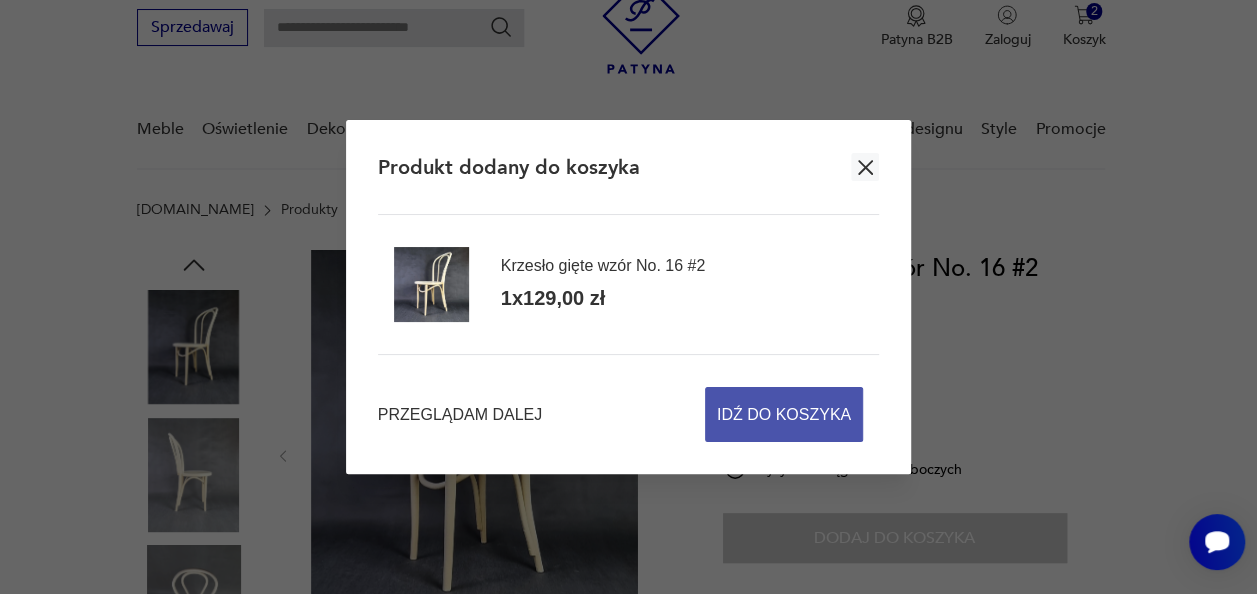 click on "Idź do koszyka" at bounding box center (784, 414) 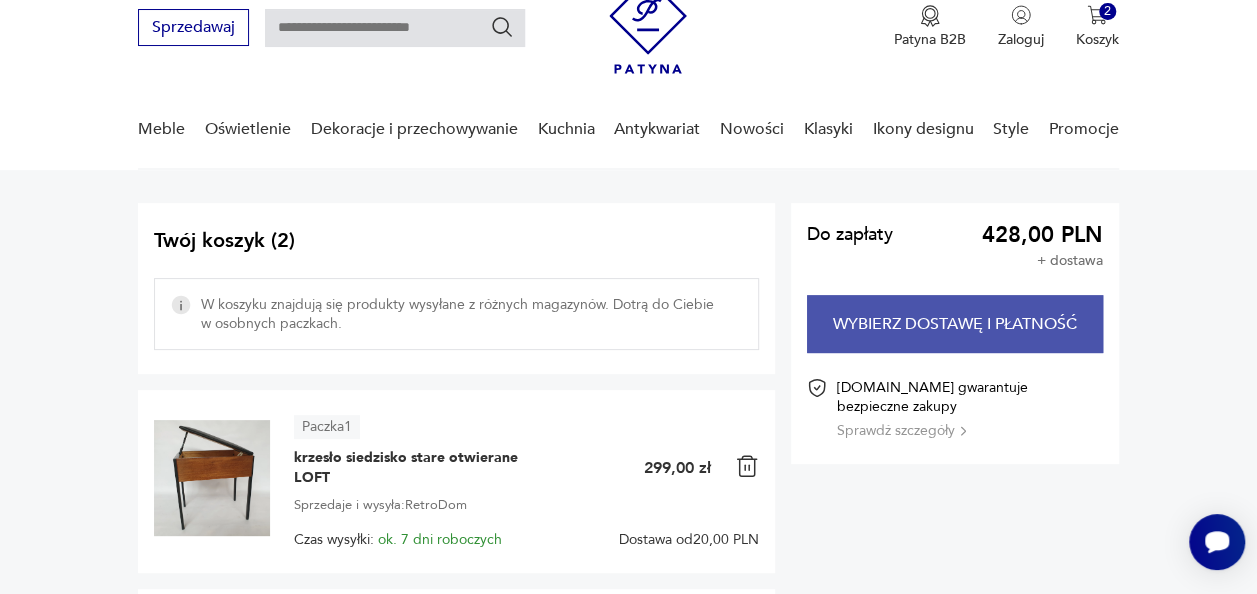 click on "Wybierz dostawę i płatność" at bounding box center (955, 324) 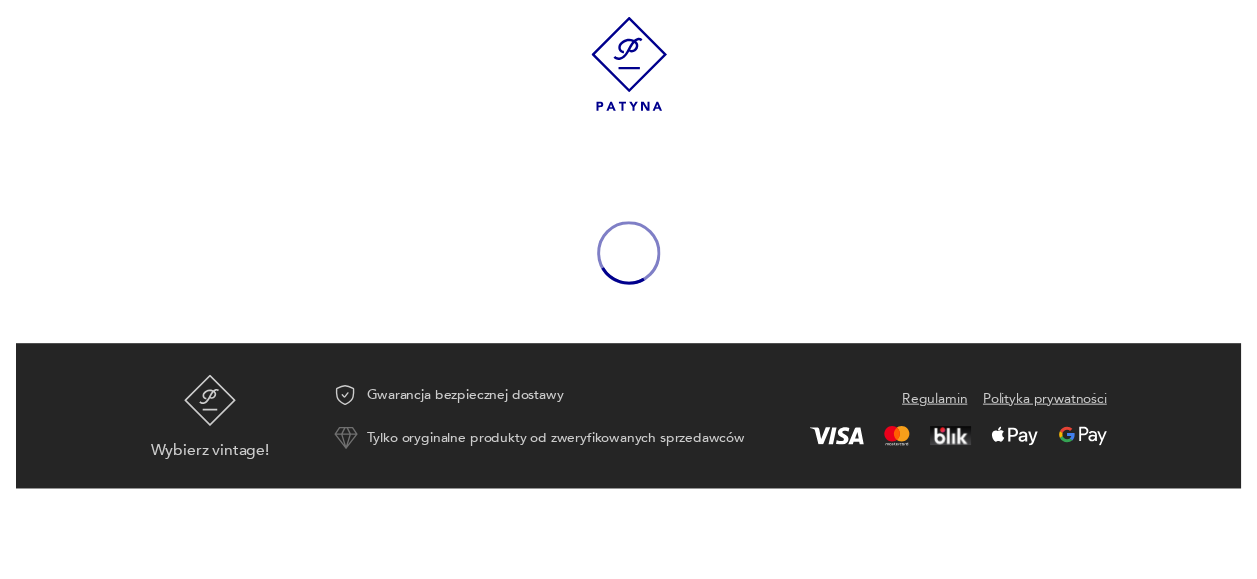 scroll, scrollTop: 0, scrollLeft: 0, axis: both 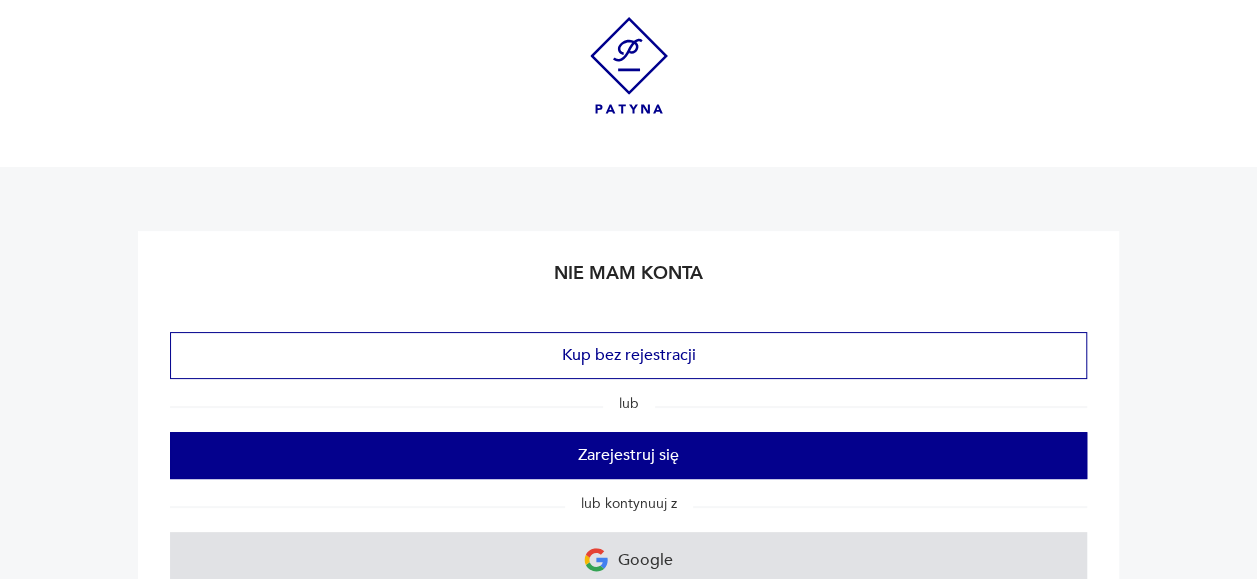 click on "Google" at bounding box center (645, 560) 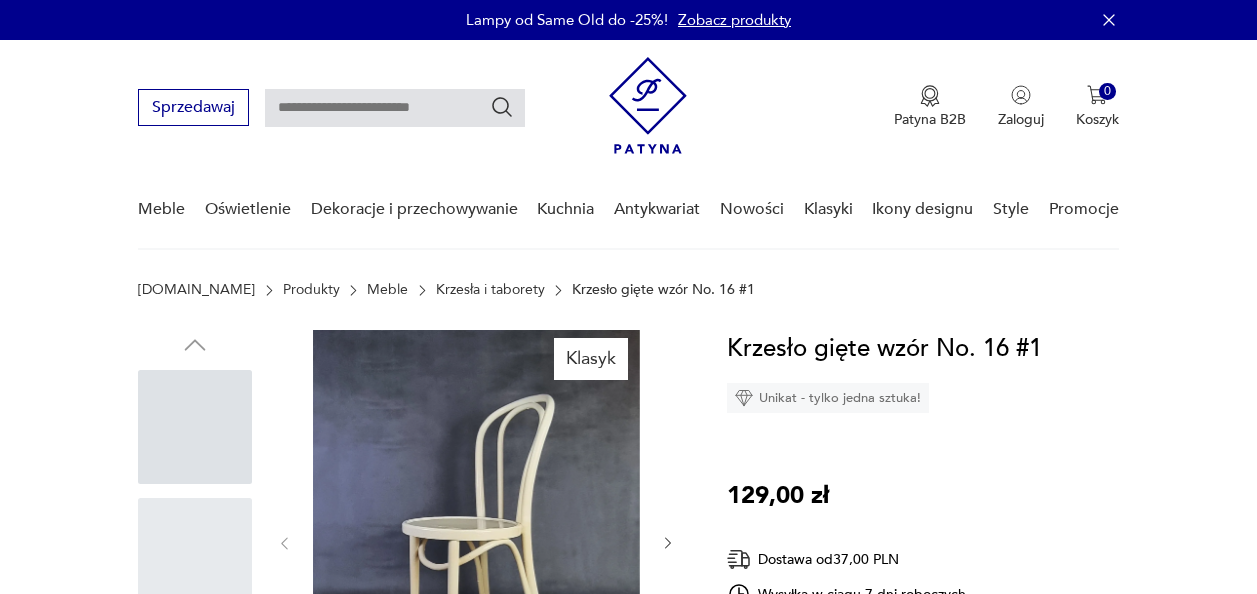 scroll, scrollTop: 0, scrollLeft: 0, axis: both 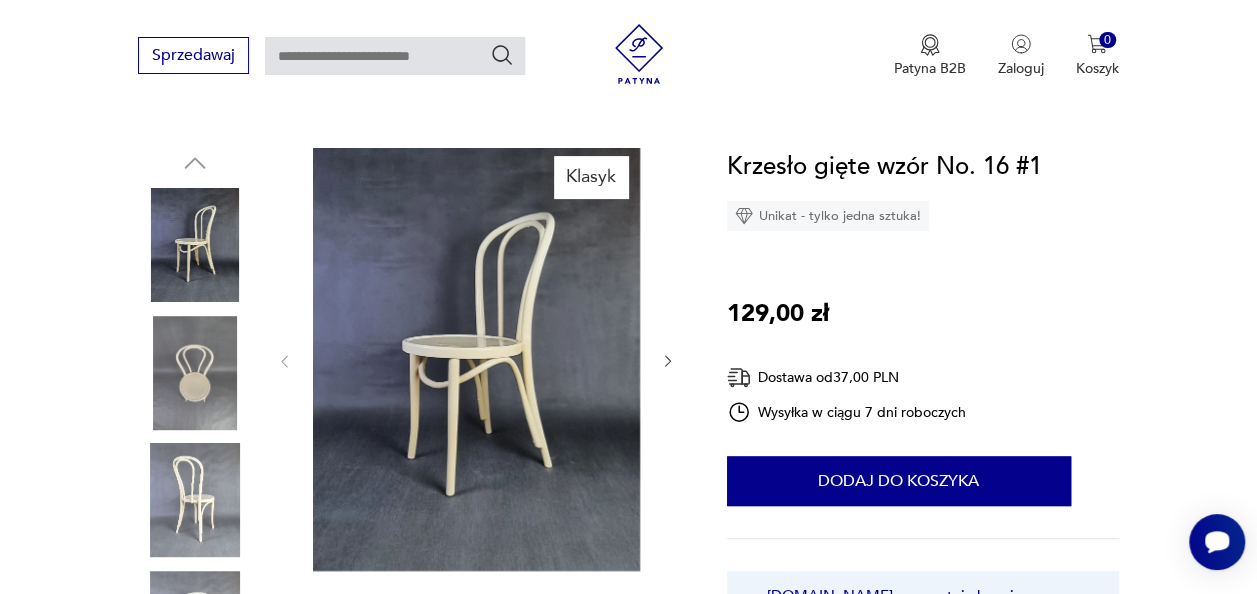 click at bounding box center (195, 373) 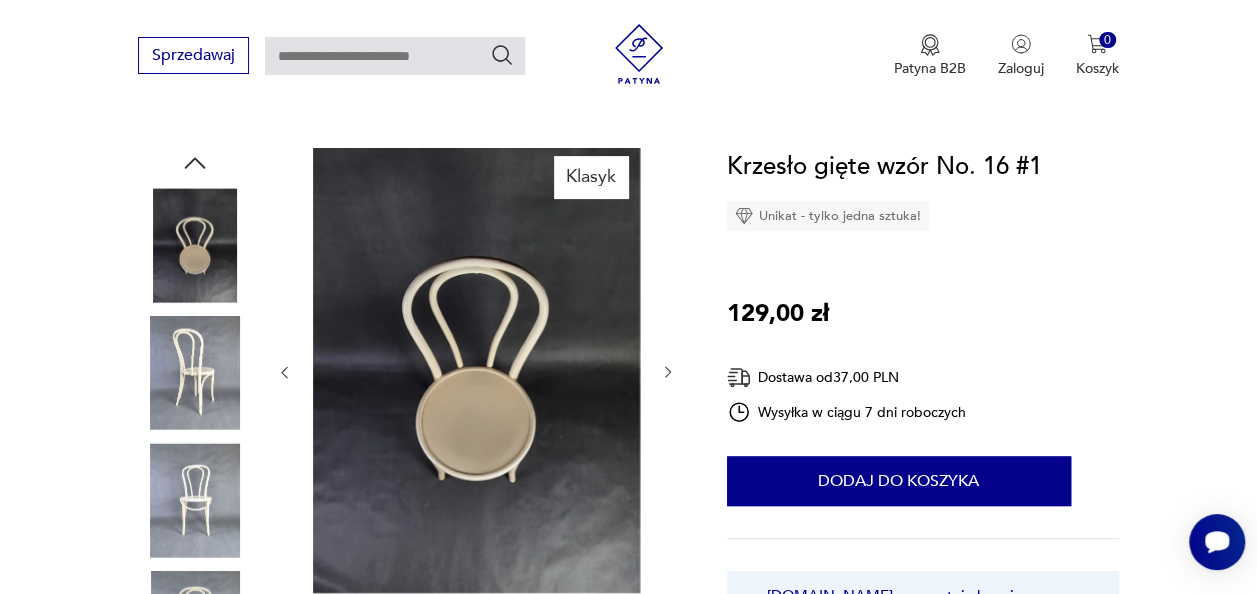 click at bounding box center (195, 500) 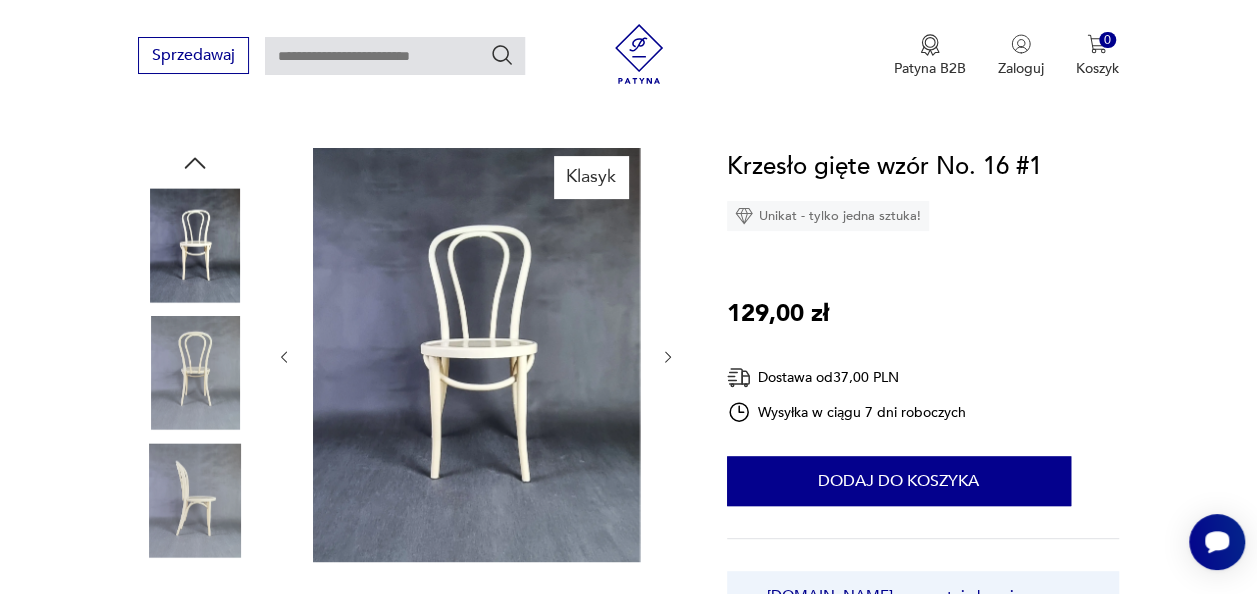 click at bounding box center [195, 628] 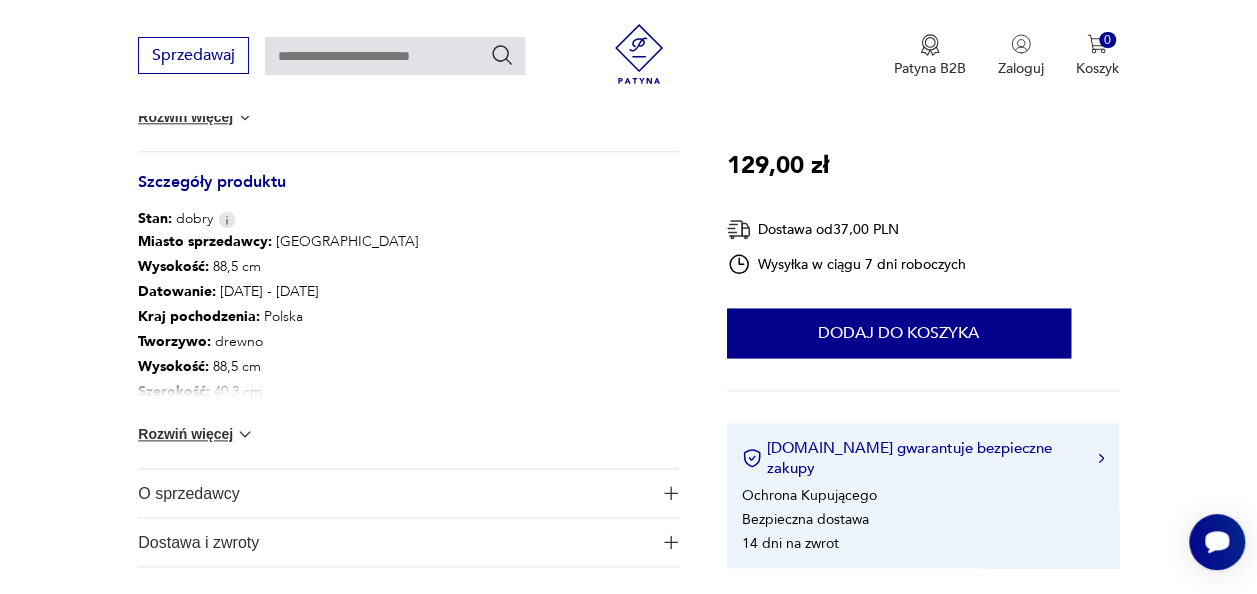 scroll, scrollTop: 1050, scrollLeft: 0, axis: vertical 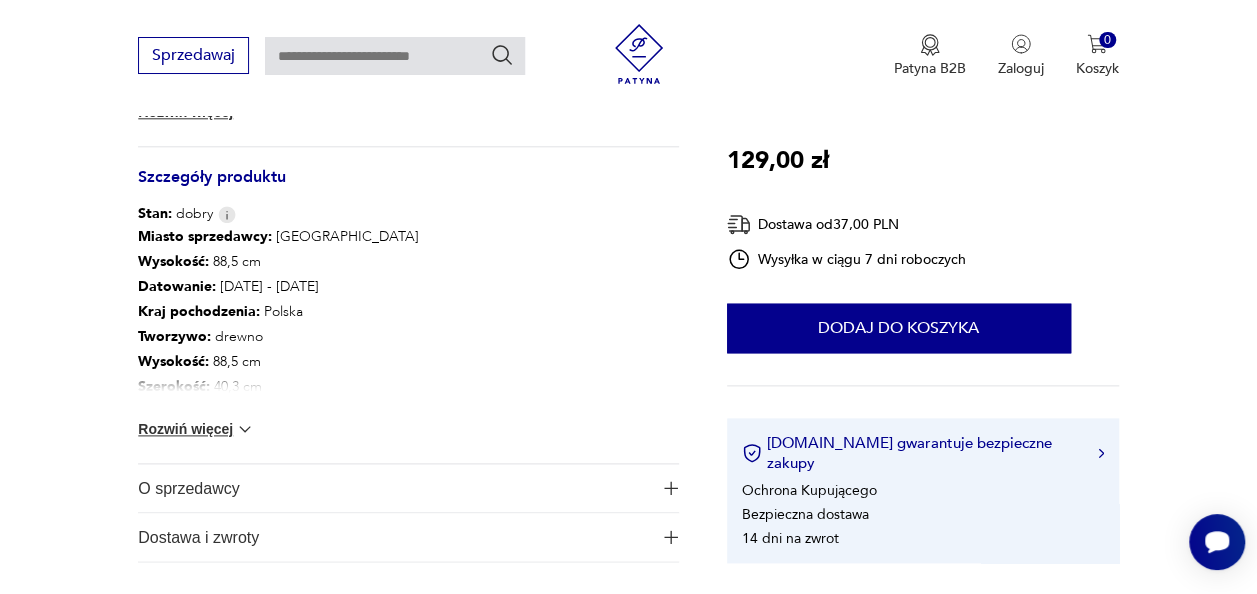 click on "Dostawa i zwroty" at bounding box center (394, 537) 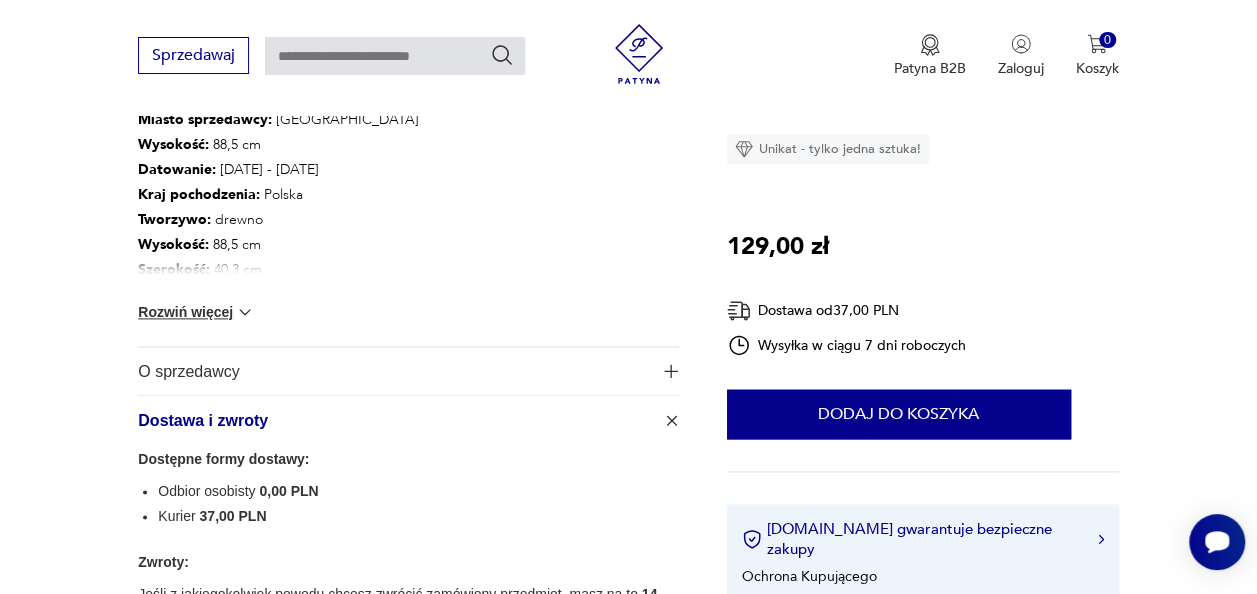 scroll, scrollTop: 1162, scrollLeft: 0, axis: vertical 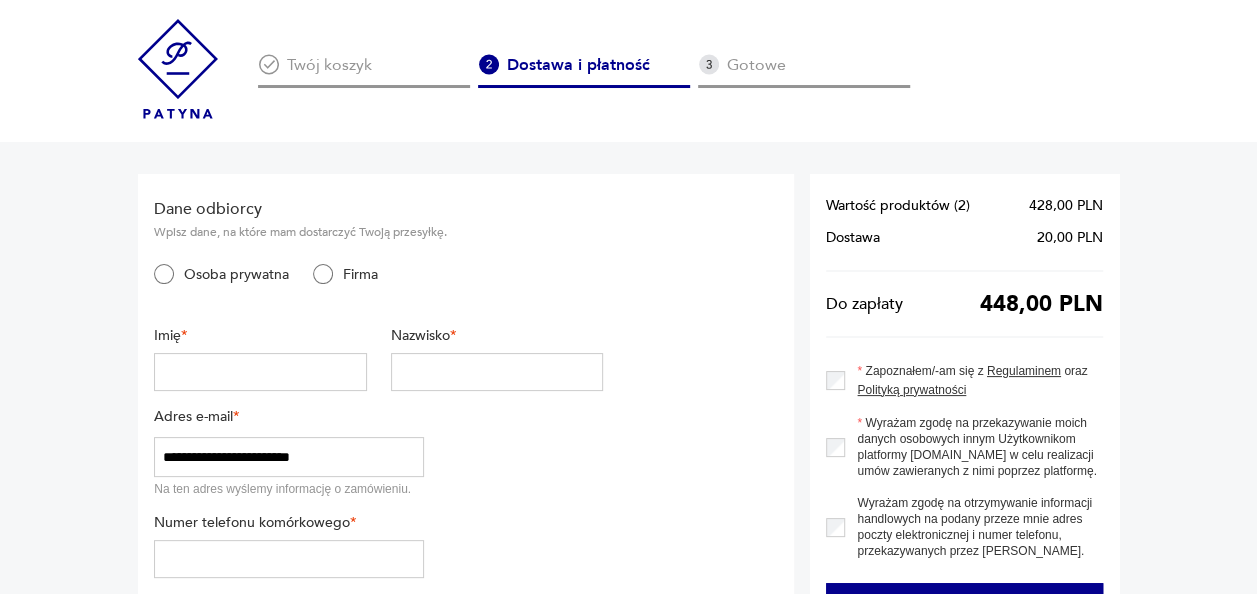 click at bounding box center (260, 372) 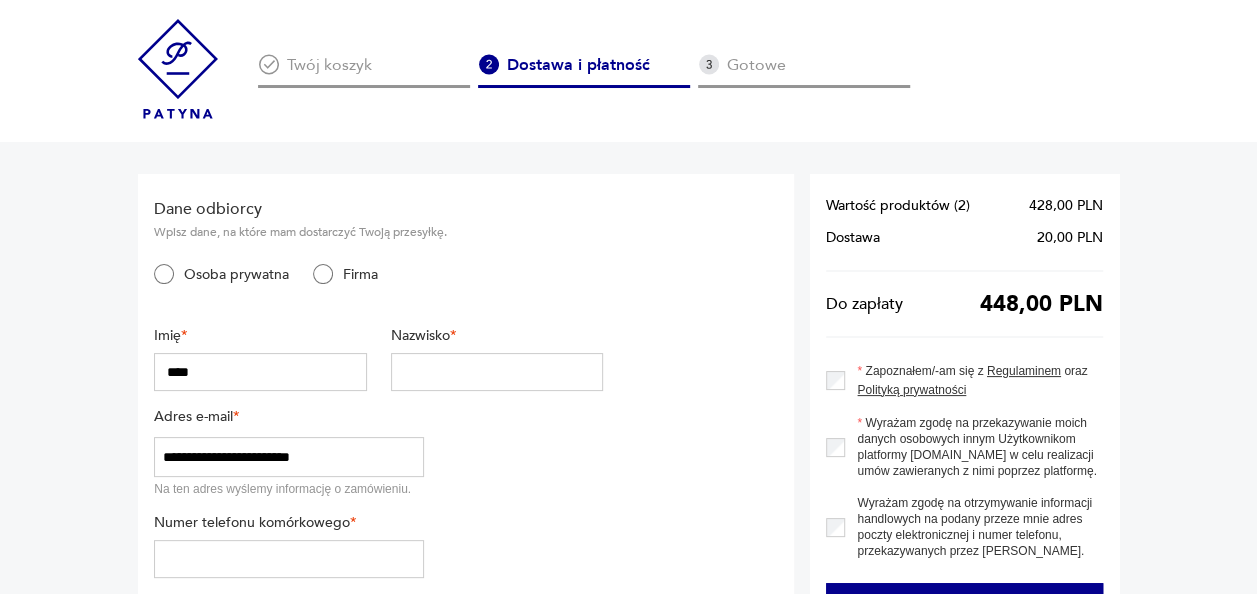 type on "****" 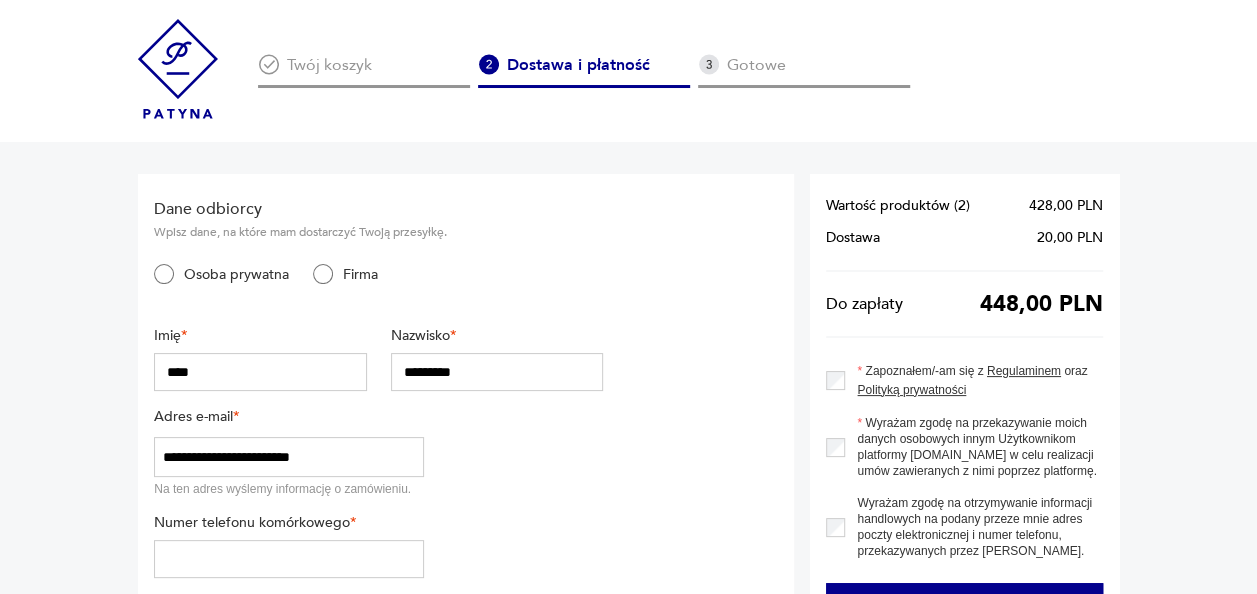 type on "*********" 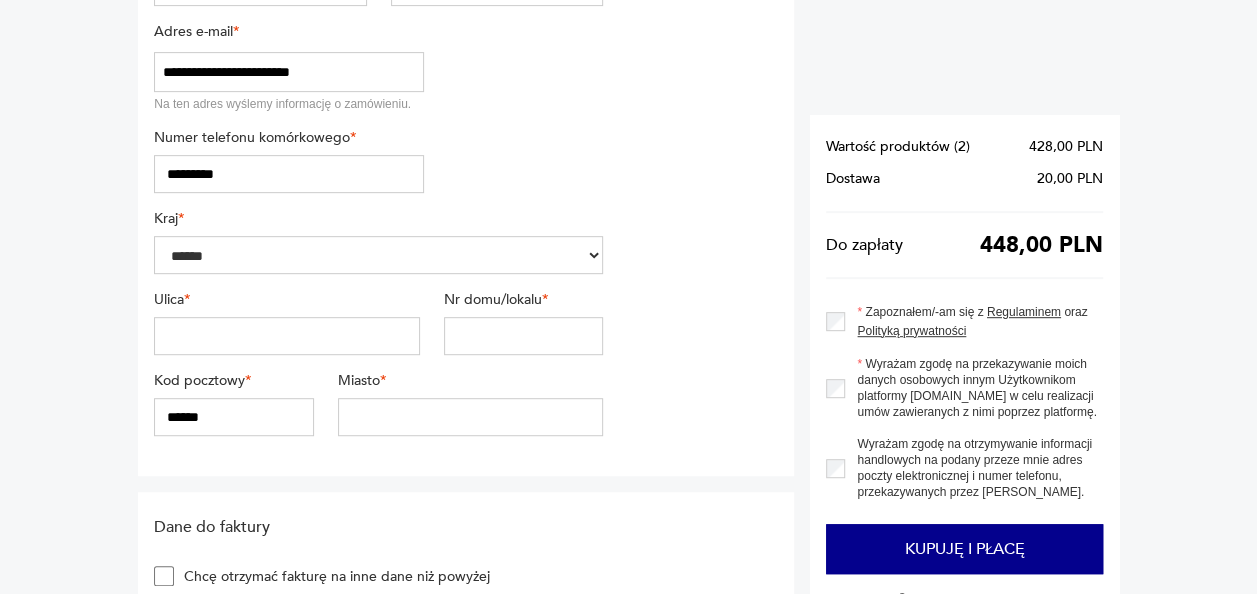 scroll, scrollTop: 405, scrollLeft: 0, axis: vertical 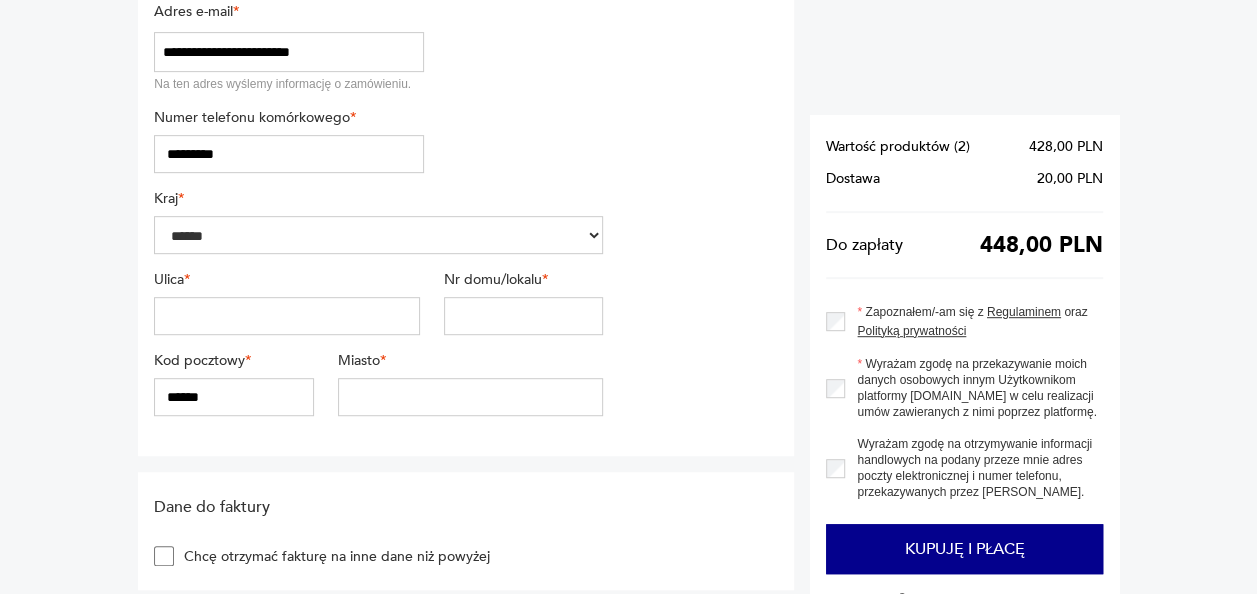 type on "*********" 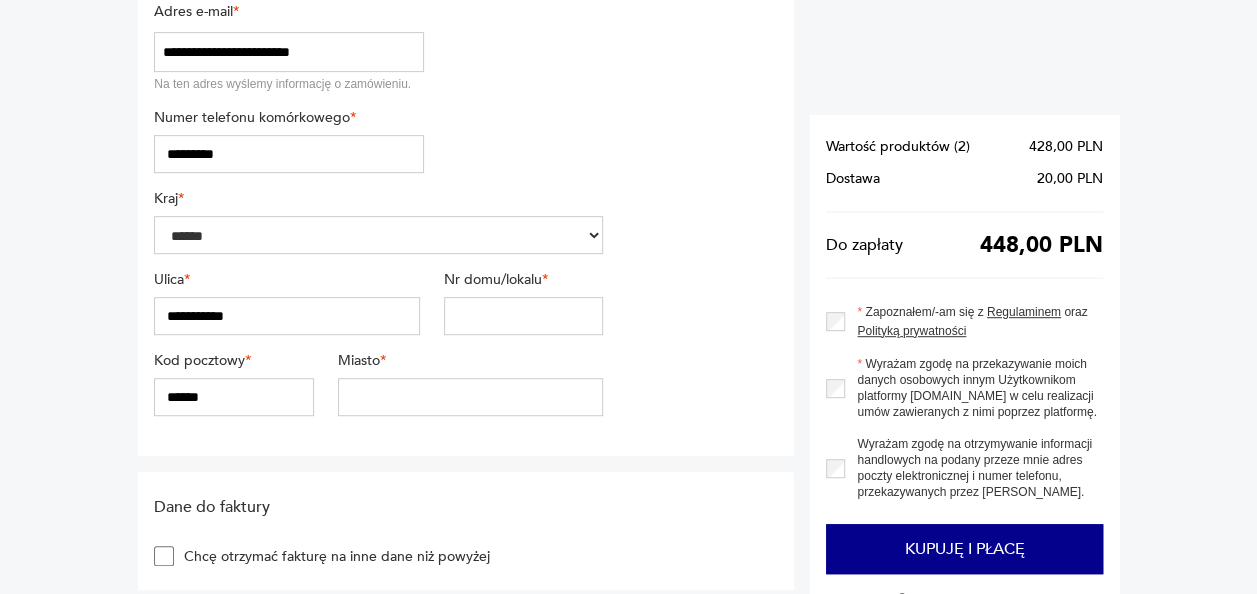 type on "**********" 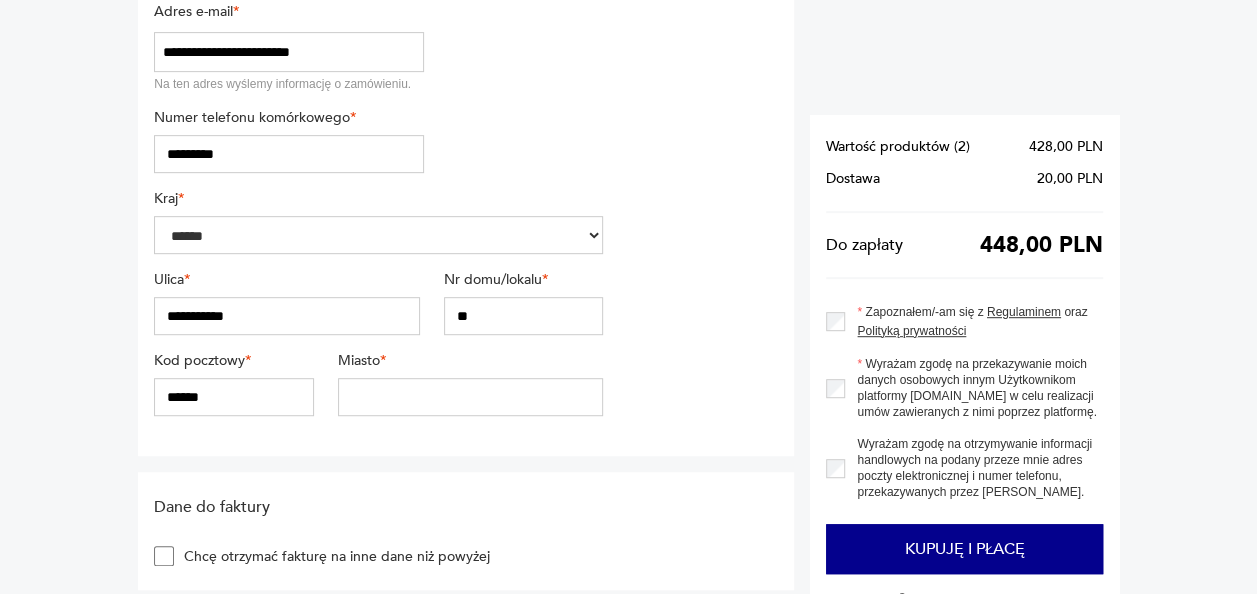 type on "**" 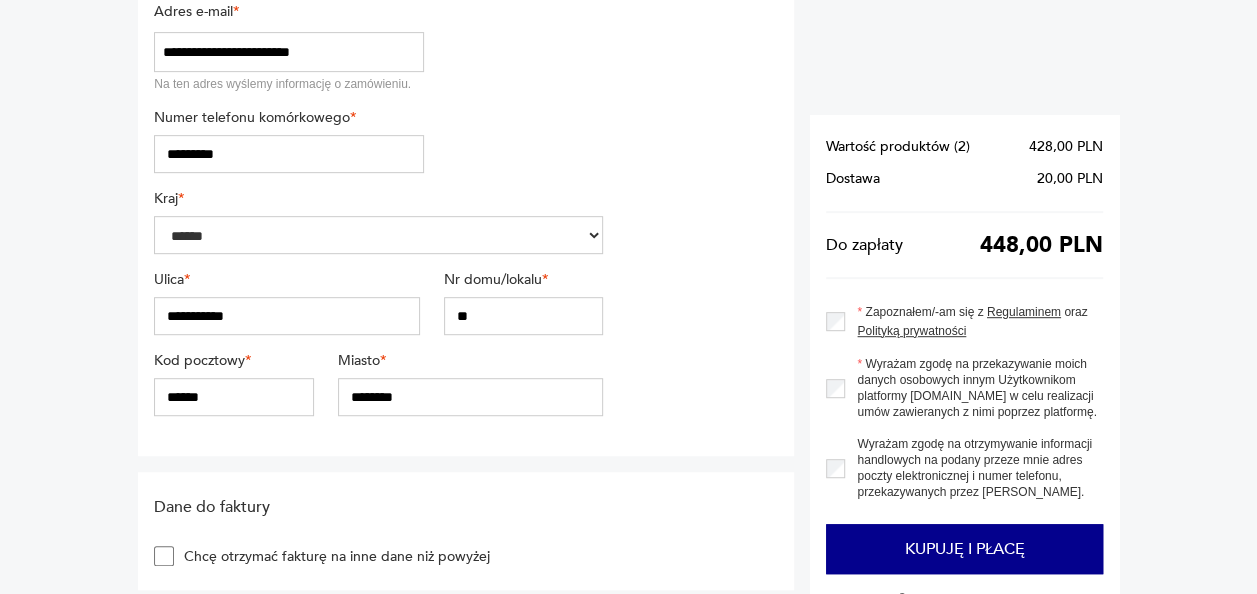 type on "********" 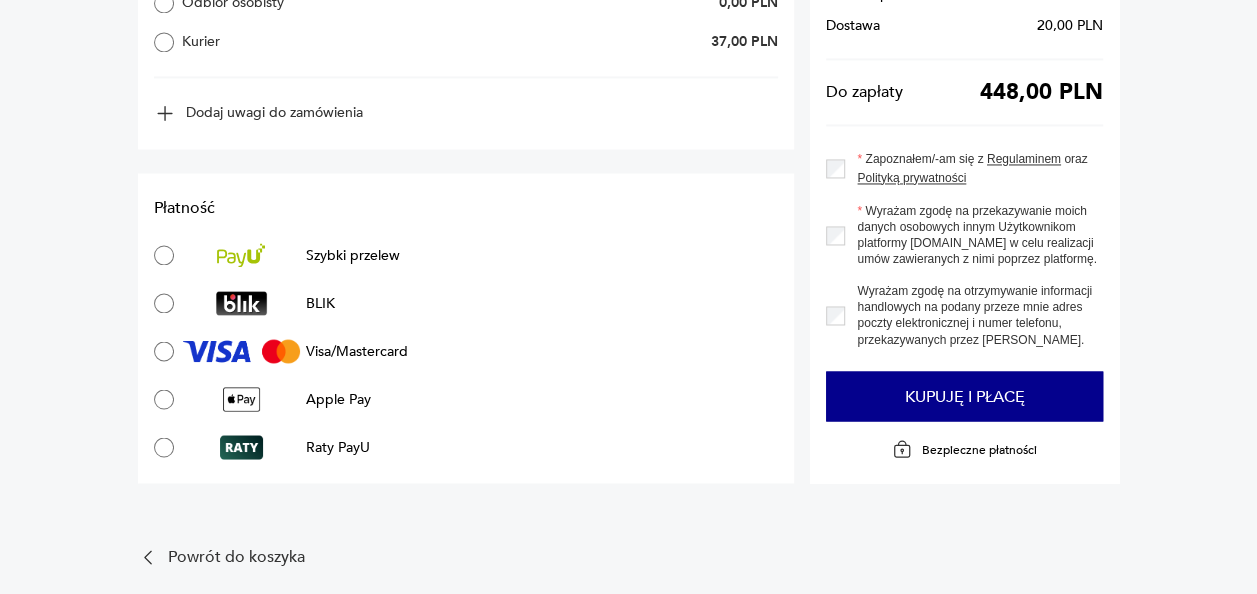 scroll, scrollTop: 1570, scrollLeft: 0, axis: vertical 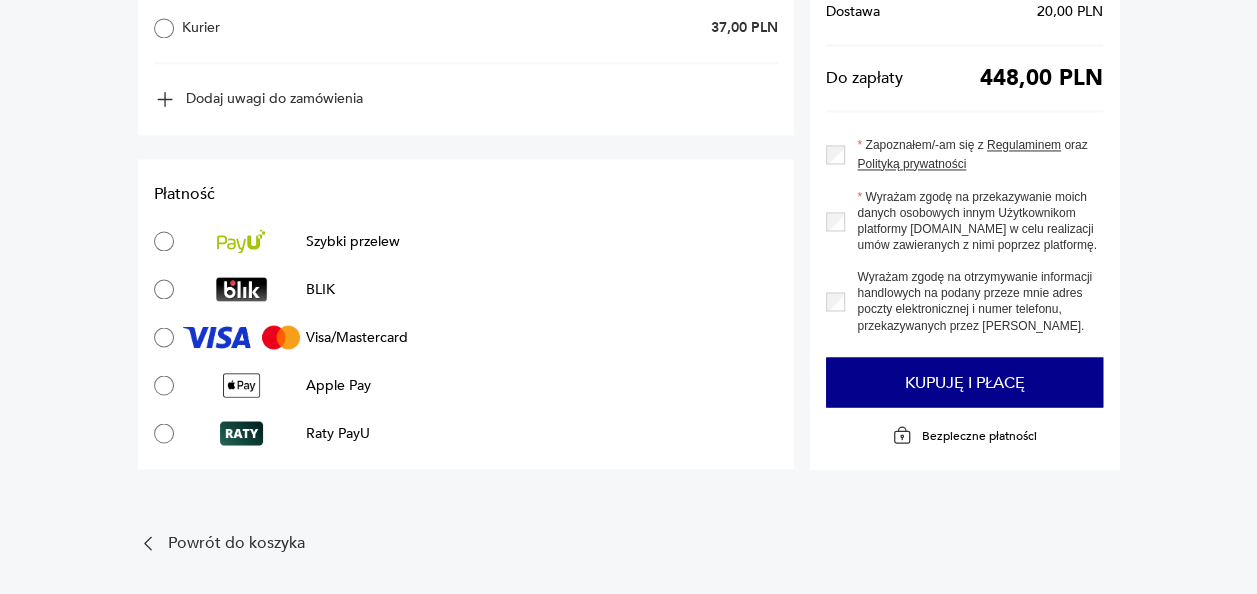 click on "Zapoznałem/-am się z   Regulaminem   oraz   Polityką prywatności" at bounding box center (964, 154) 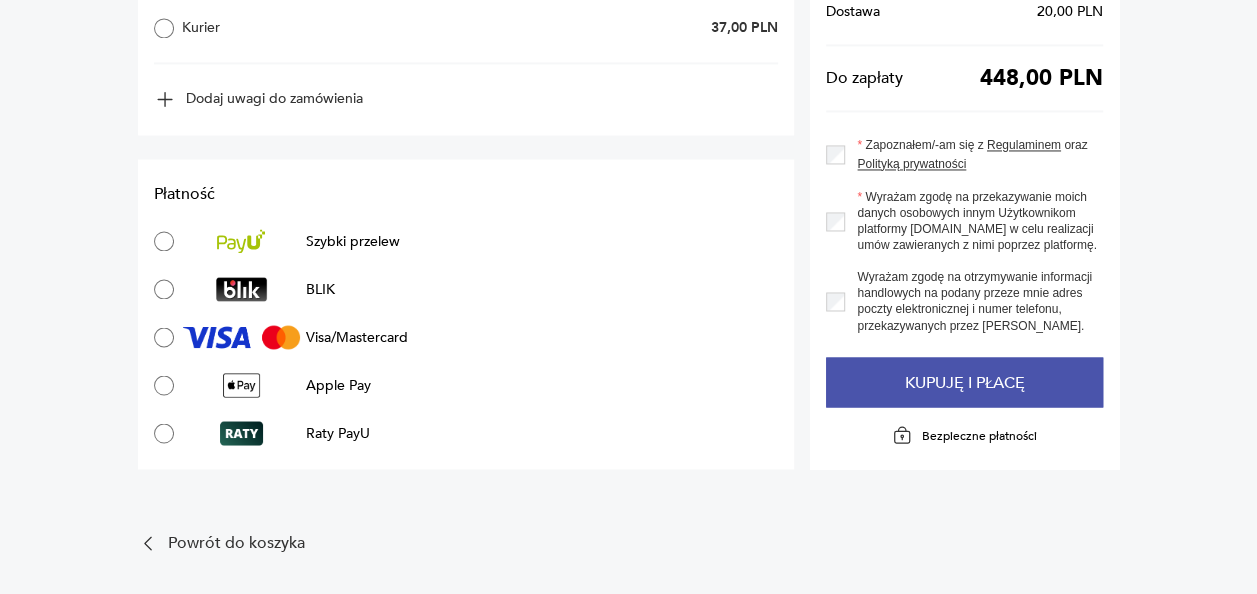 click on "Kupuję i płacę" at bounding box center (964, 382) 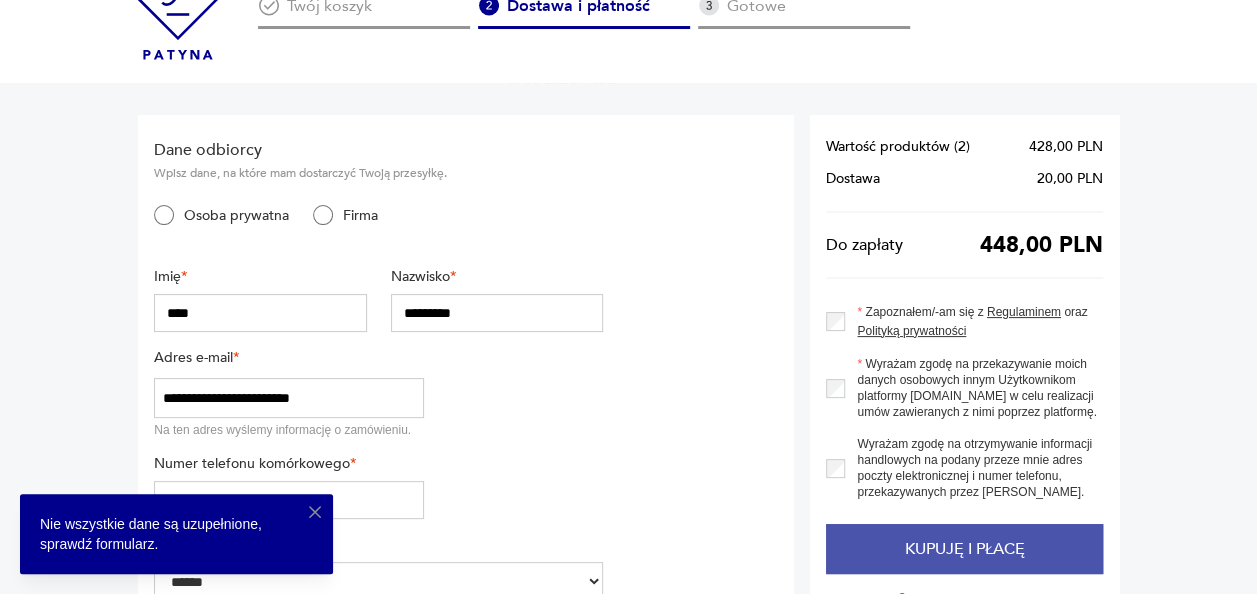 scroll, scrollTop: 0, scrollLeft: 0, axis: both 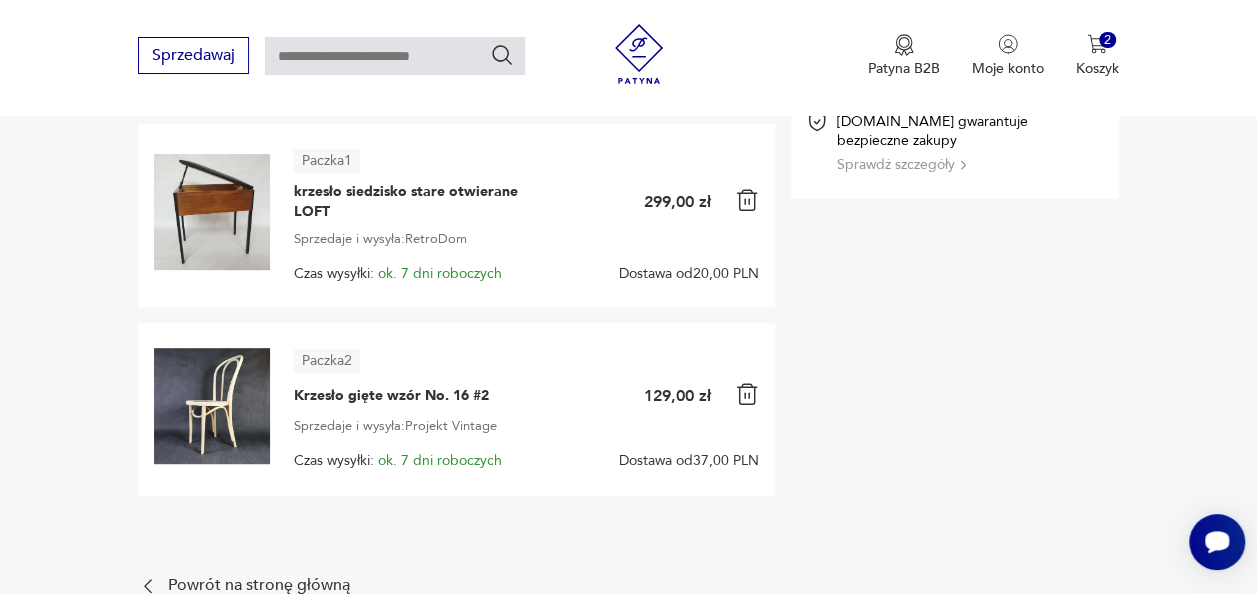 drag, startPoint x: 410, startPoint y: 386, endPoint x: 1060, endPoint y: 407, distance: 650.3392 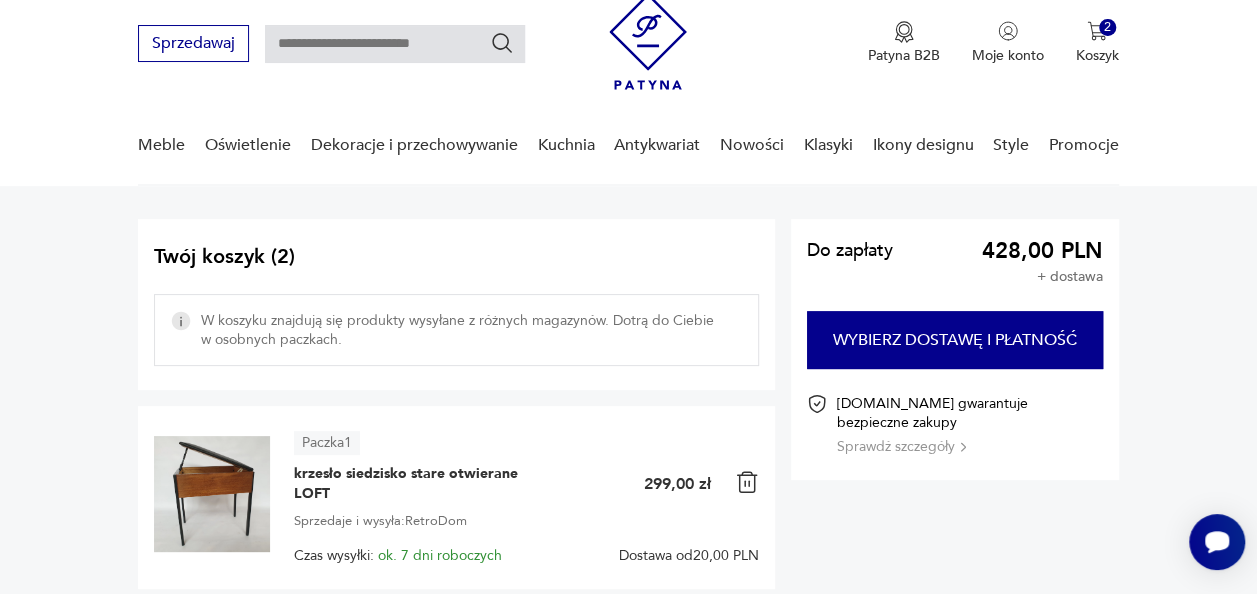 scroll, scrollTop: 62, scrollLeft: 0, axis: vertical 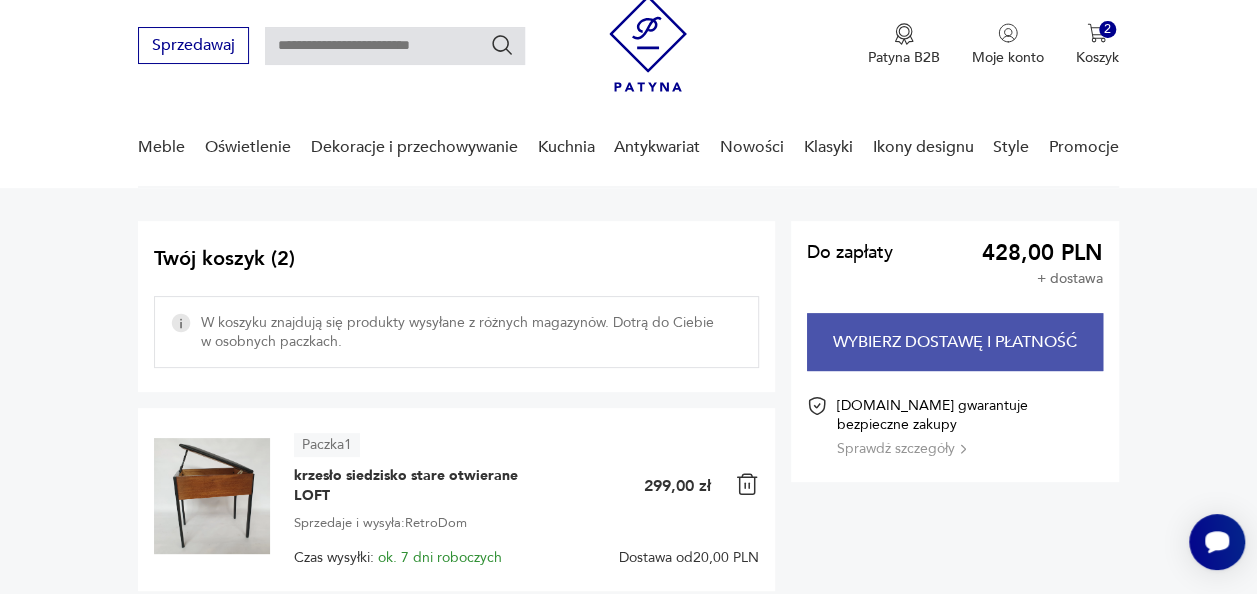 click on "Wybierz dostawę i płatność" at bounding box center (955, 342) 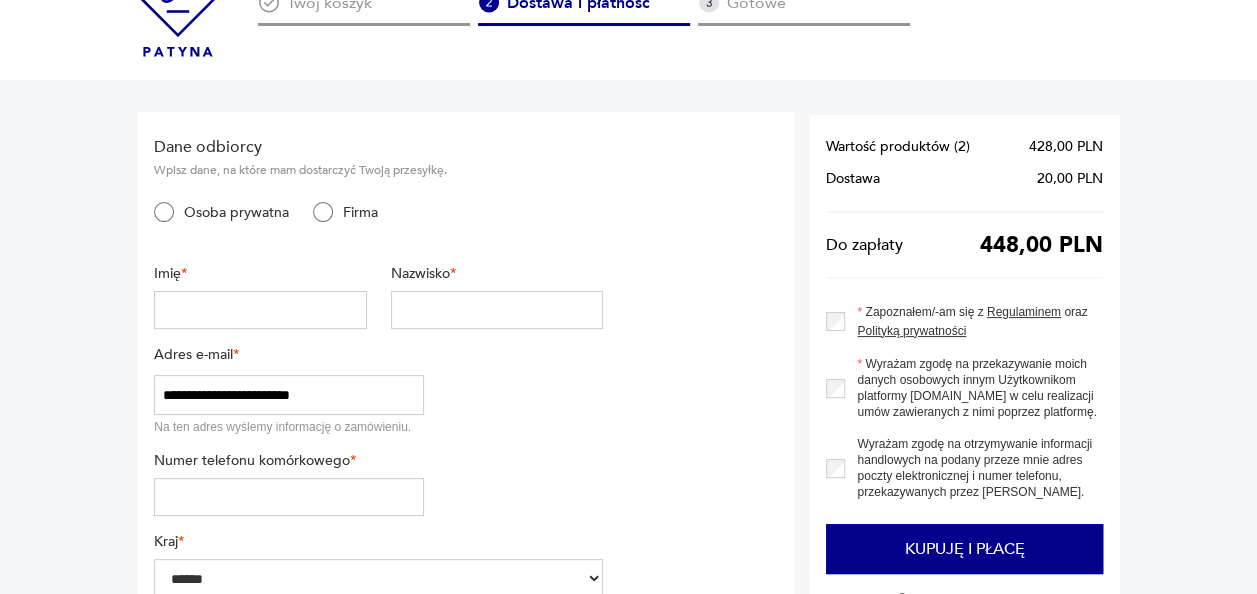 scroll, scrollTop: 0, scrollLeft: 0, axis: both 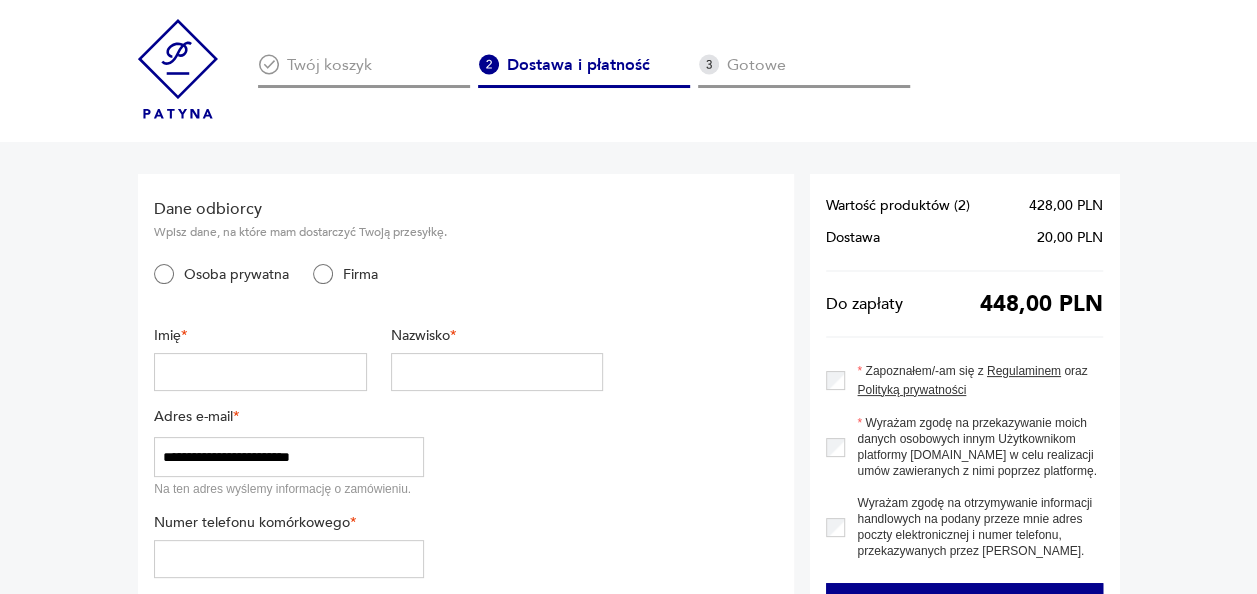 click at bounding box center (260, 372) 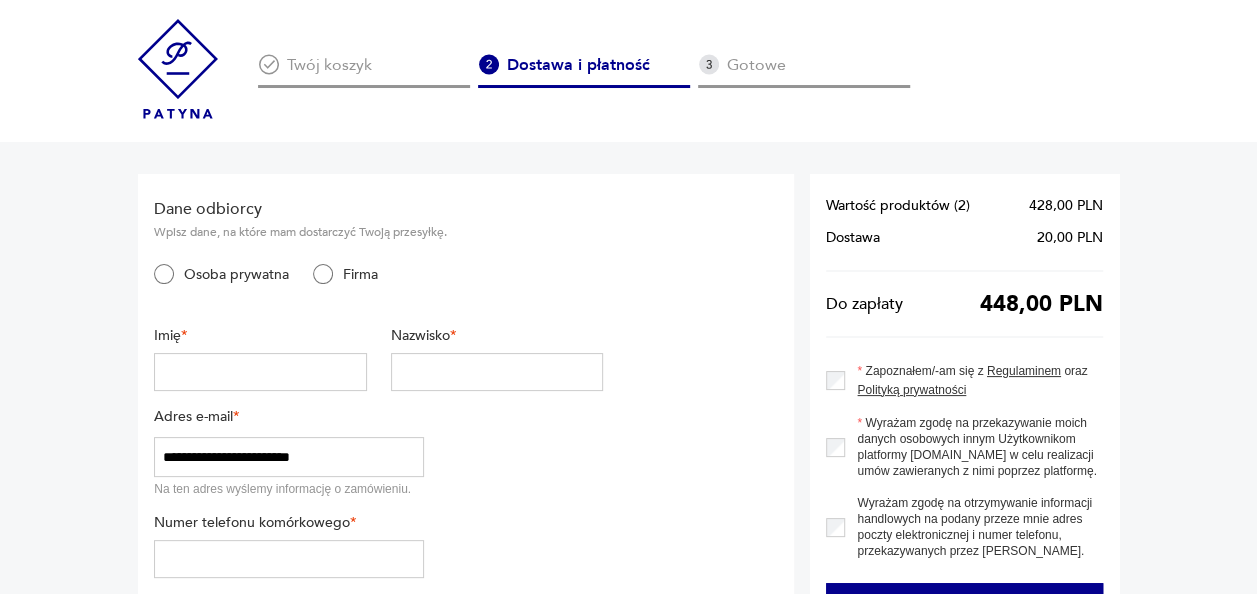 type on "****" 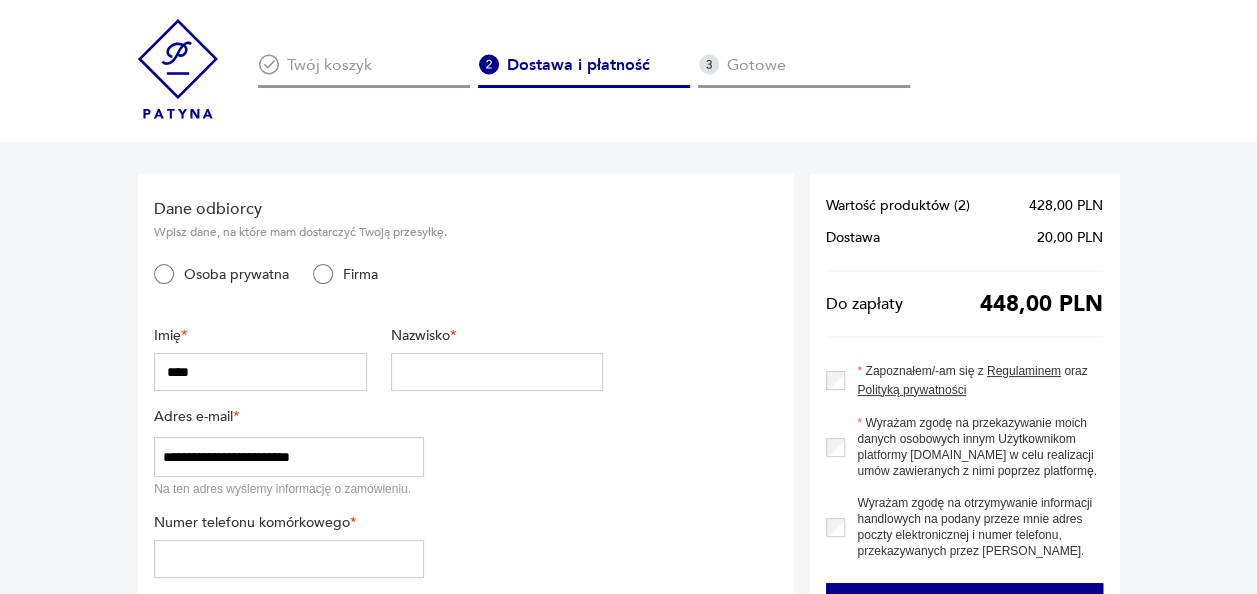 type on "*********" 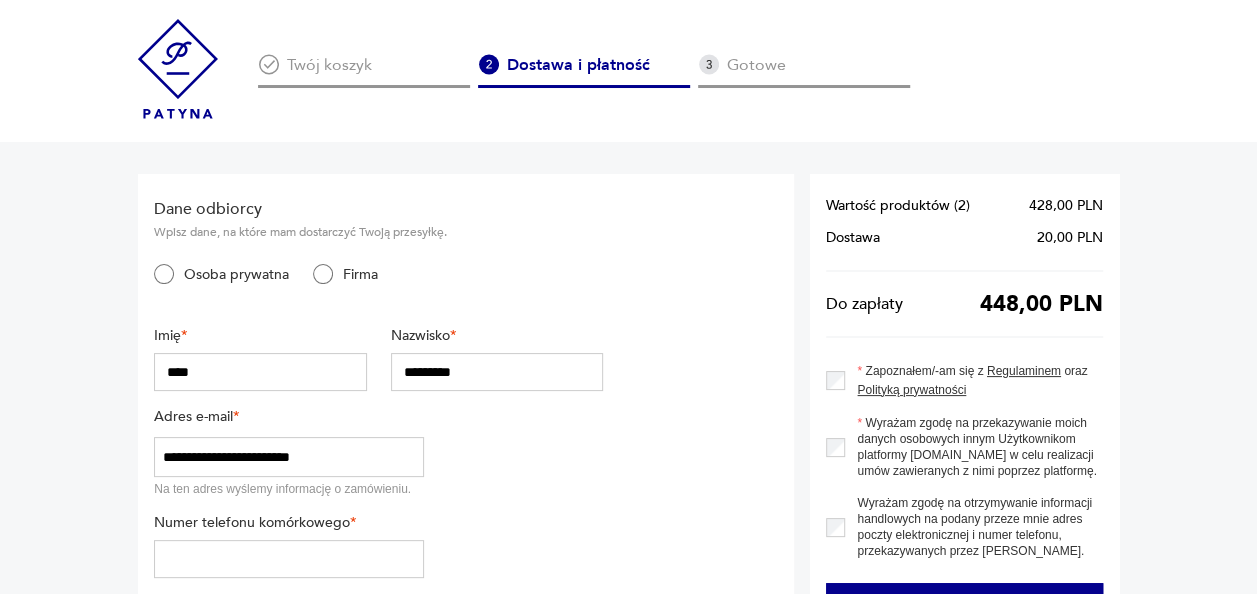 type on "**********" 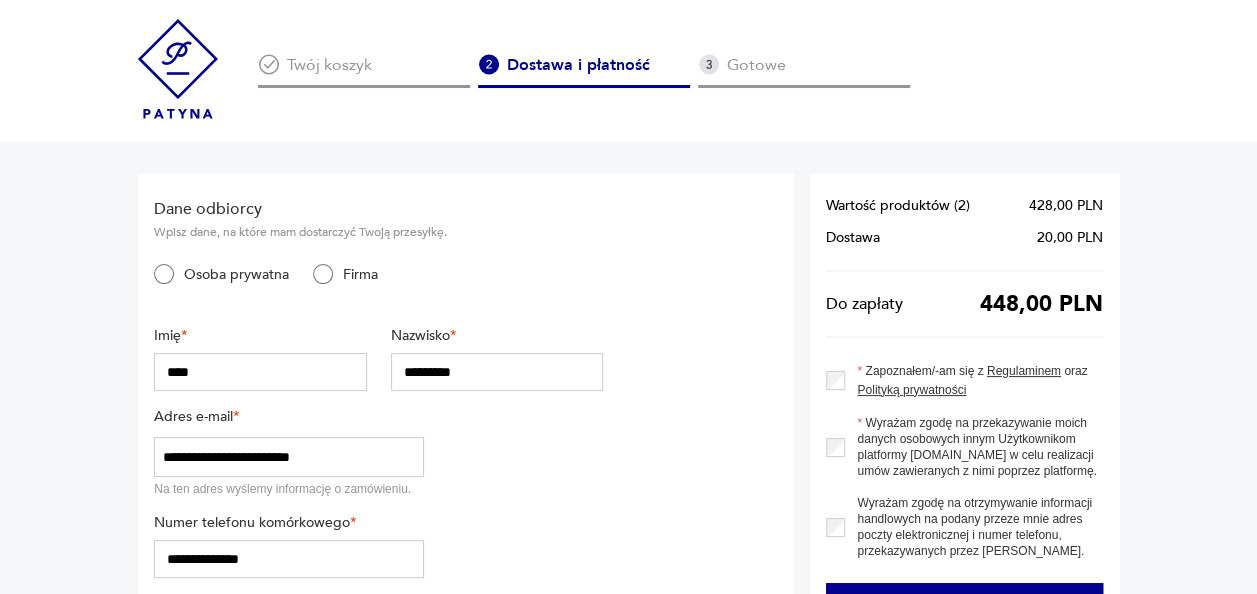 type on "*****" 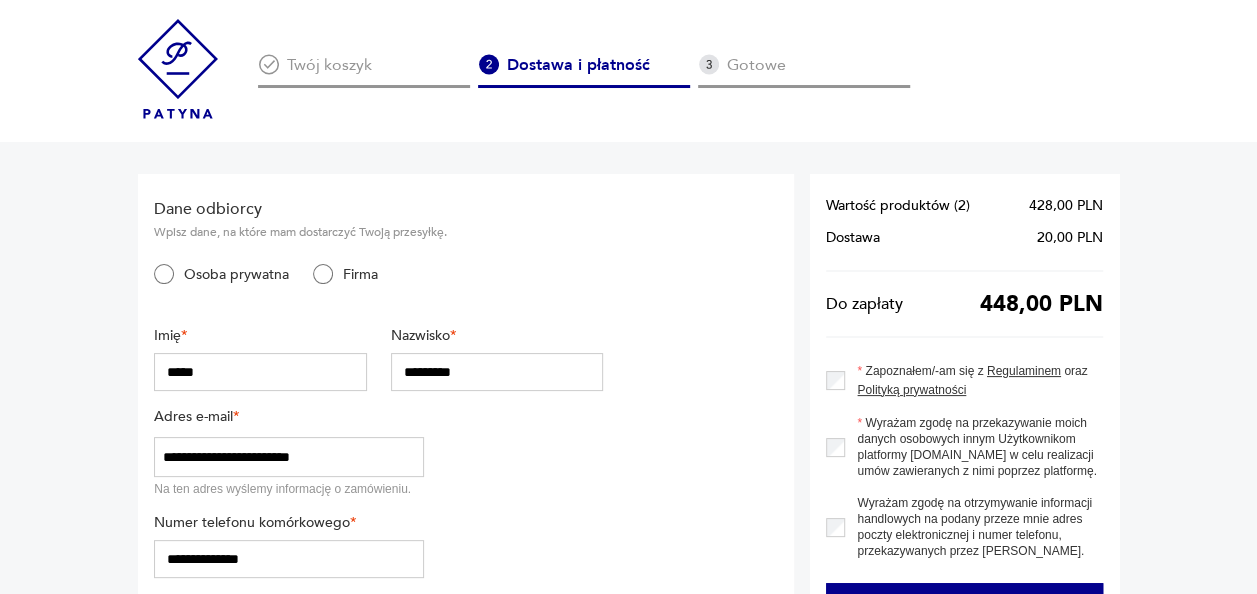 type on "**********" 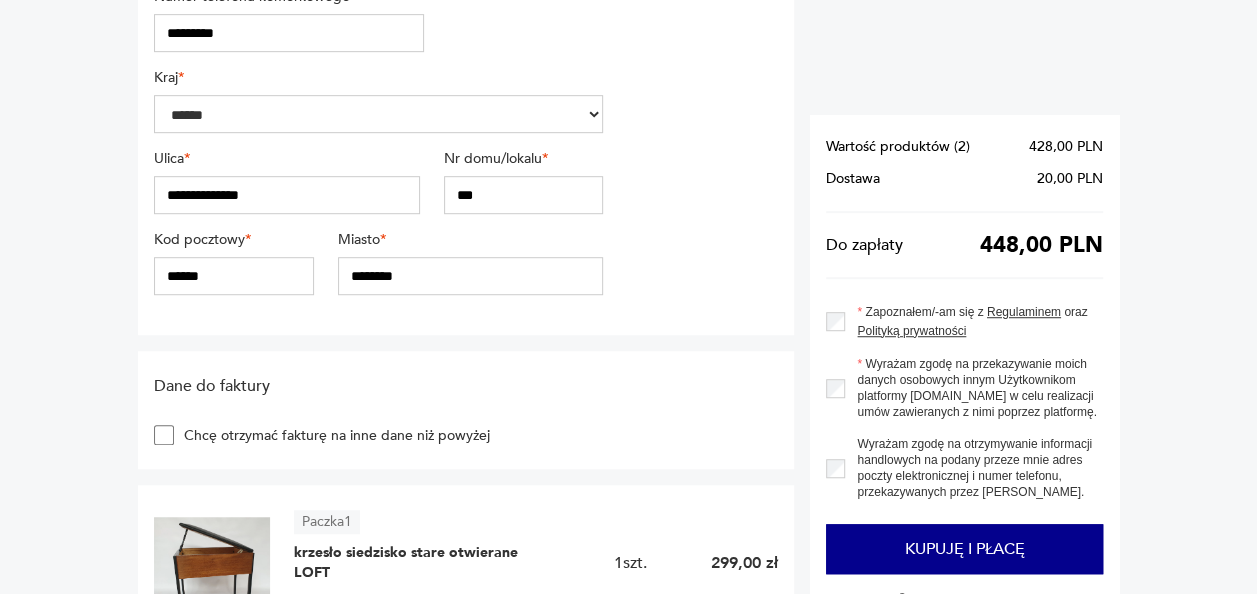 scroll, scrollTop: 529, scrollLeft: 0, axis: vertical 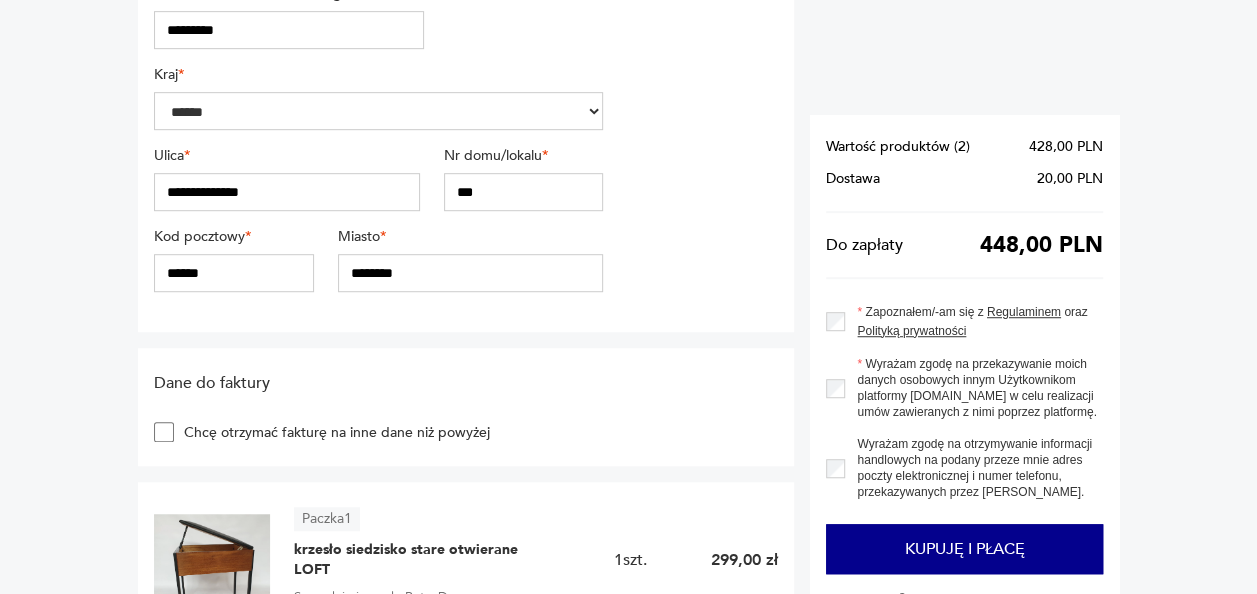 type on "*********" 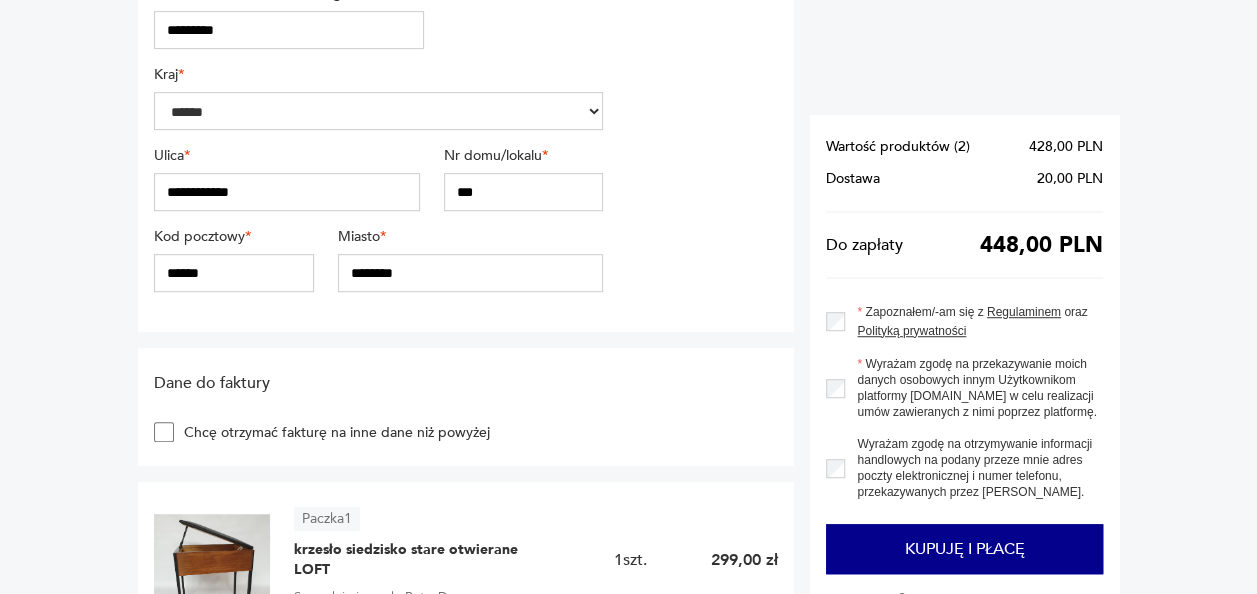 type on "**********" 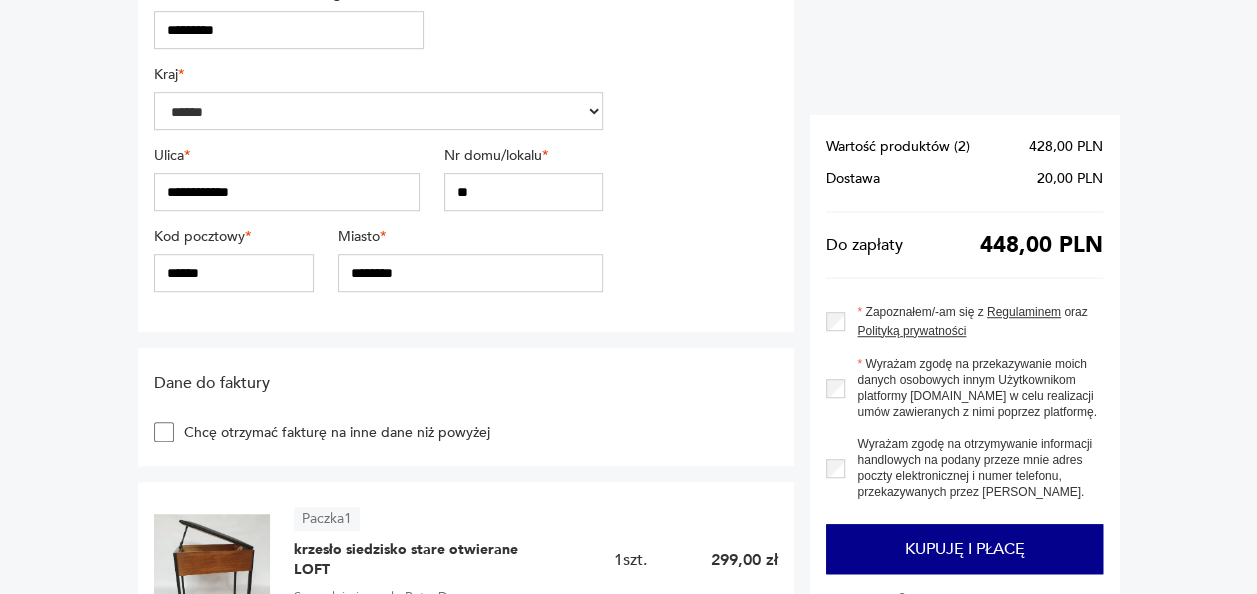type on "**" 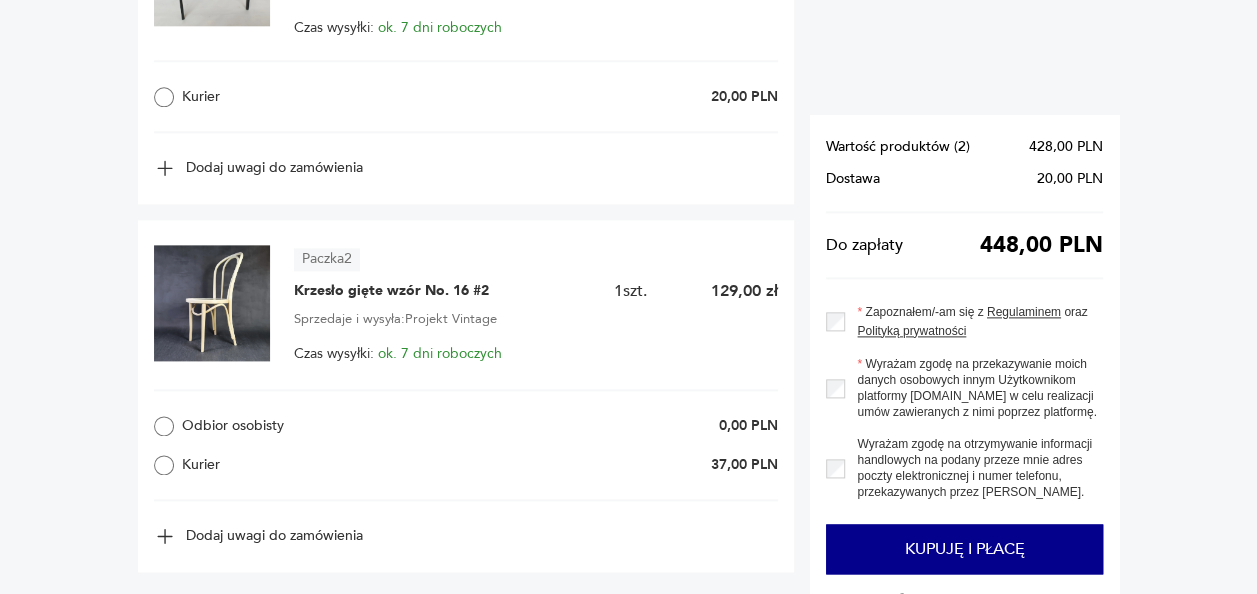 scroll, scrollTop: 1159, scrollLeft: 0, axis: vertical 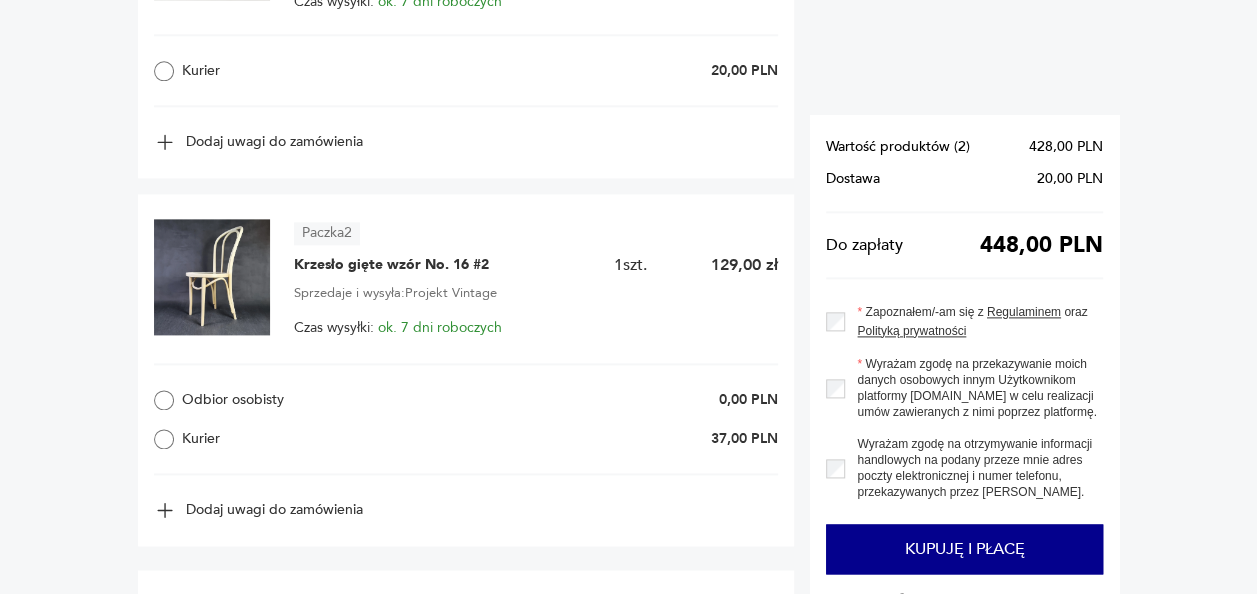 click on "Kurier" at bounding box center [286, 439] 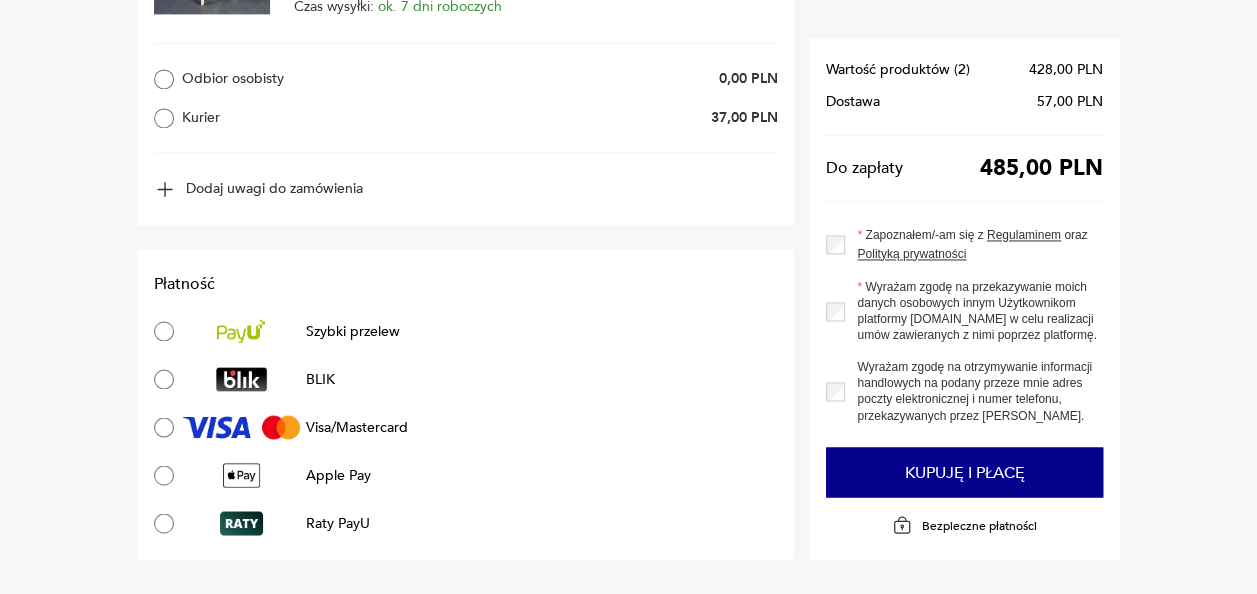 scroll, scrollTop: 1485, scrollLeft: 0, axis: vertical 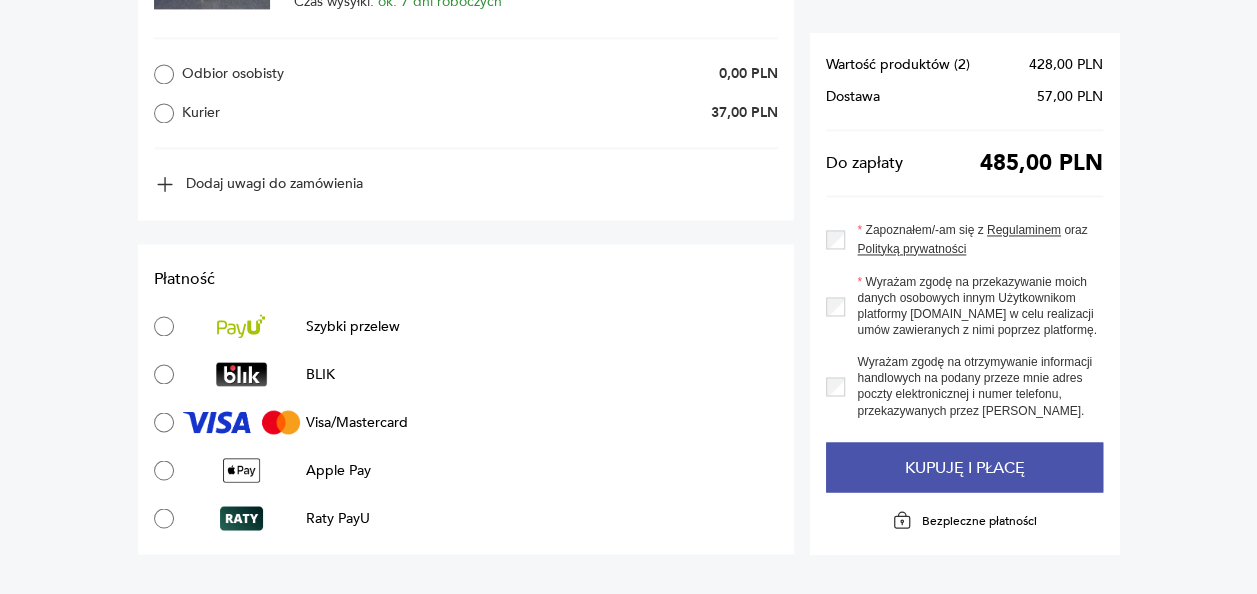 click on "Kupuję i płacę" at bounding box center [964, 467] 